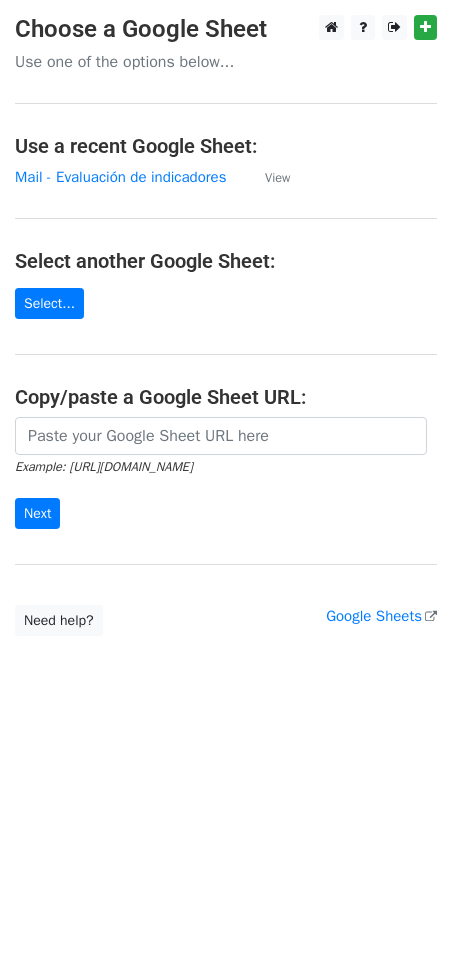 scroll, scrollTop: 0, scrollLeft: 0, axis: both 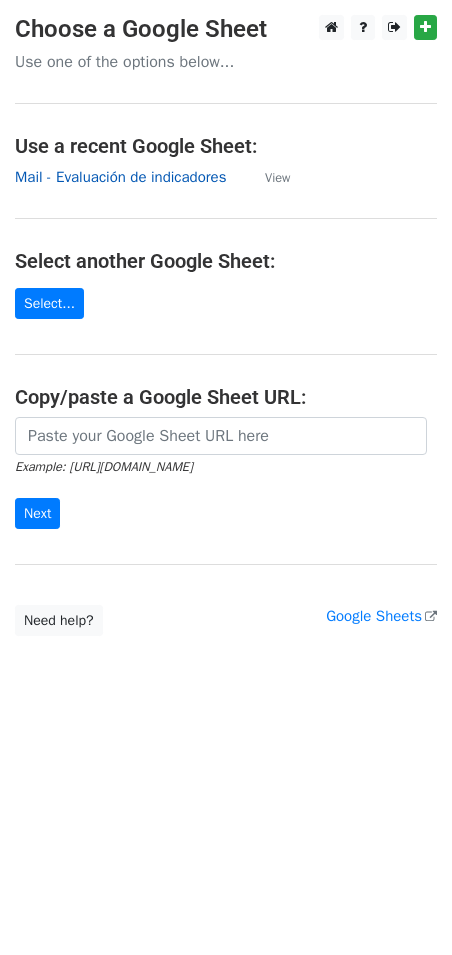 click on "Mail - Evaluación de indicadores" at bounding box center (120, 177) 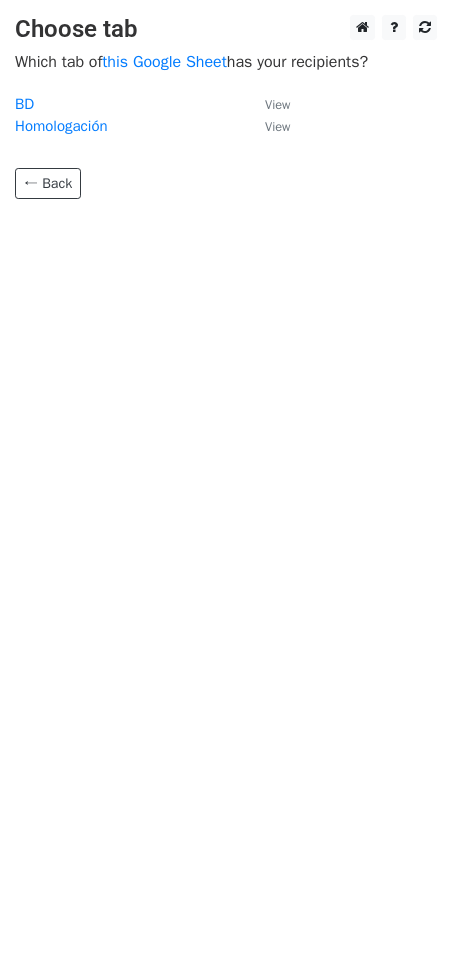 scroll, scrollTop: 0, scrollLeft: 0, axis: both 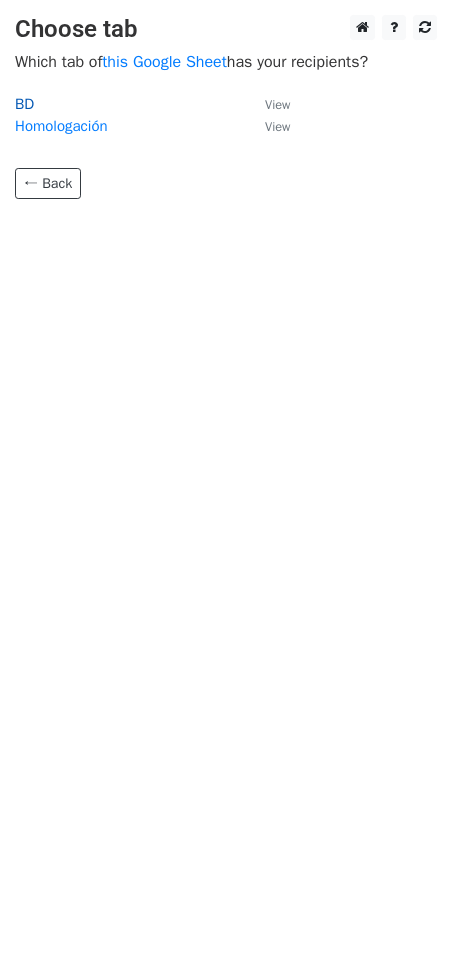 click on "BD" at bounding box center (24, 104) 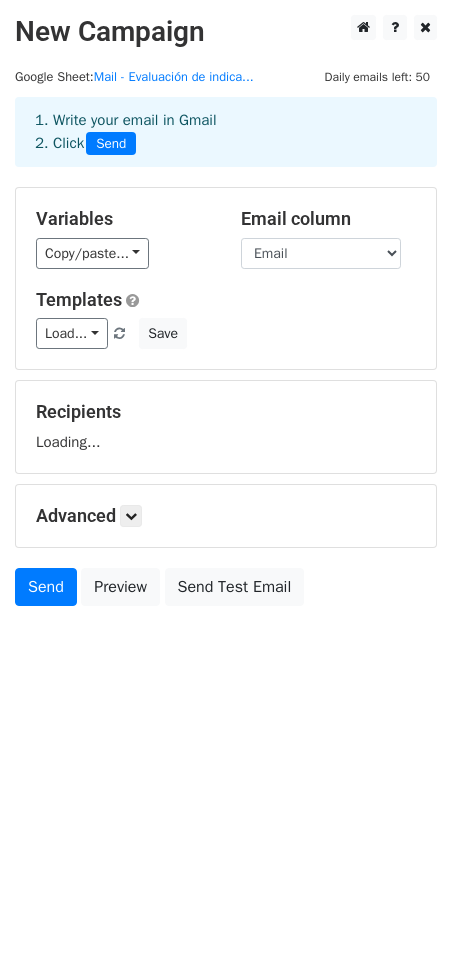 scroll, scrollTop: 0, scrollLeft: 0, axis: both 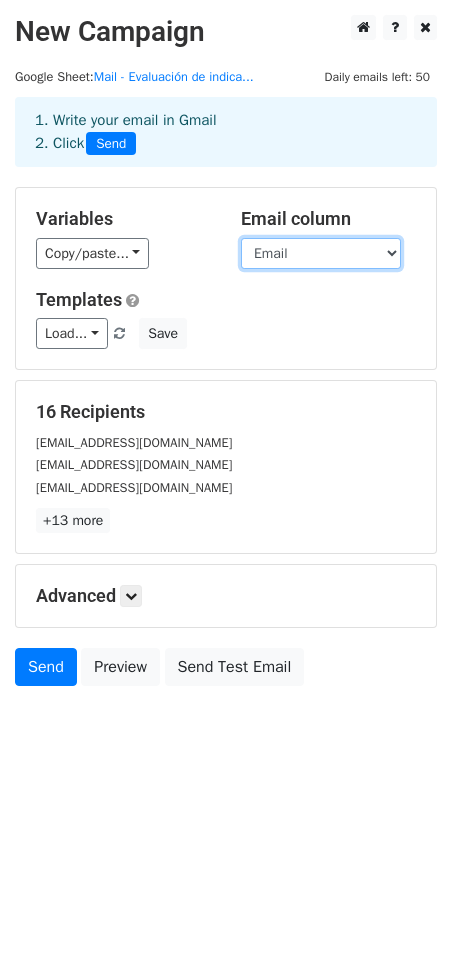 click on "Año
Semestre
Proceso
Nombre
Email
1
2
3
4
5
6
7
8
9
10
11" at bounding box center (321, 253) 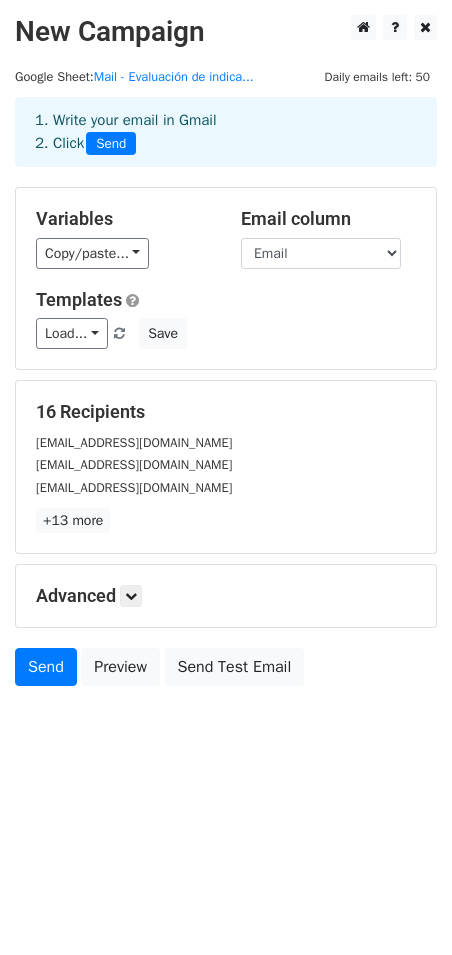 drag, startPoint x: 364, startPoint y: 215, endPoint x: 165, endPoint y: 276, distance: 208.13937 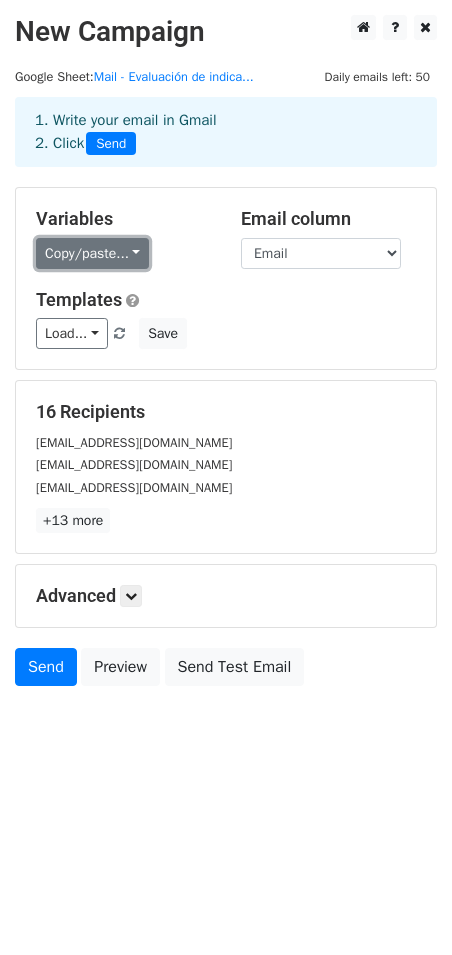 click on "Copy/paste..." at bounding box center [92, 253] 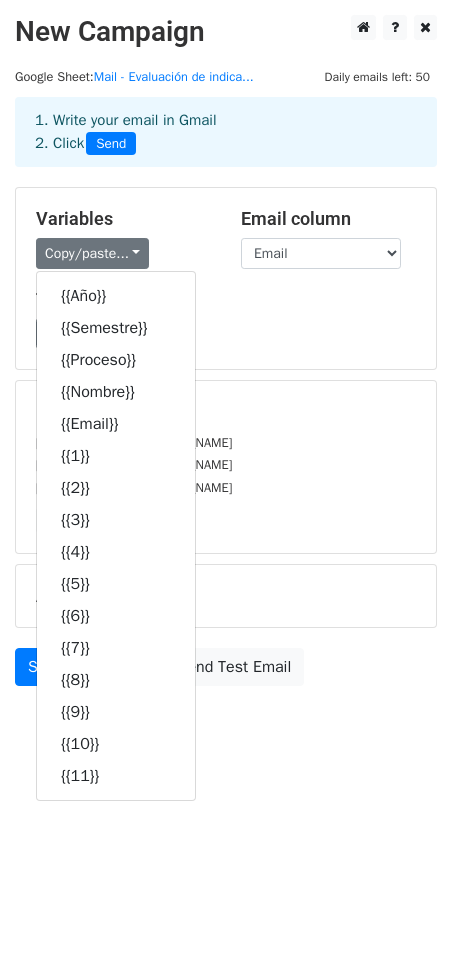 click on "Templates" at bounding box center [226, 300] 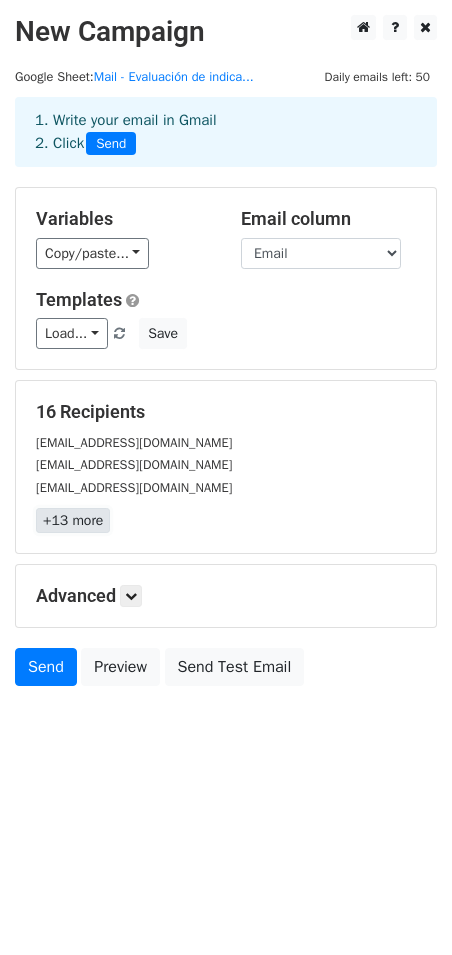 click on "+13 more" at bounding box center (73, 520) 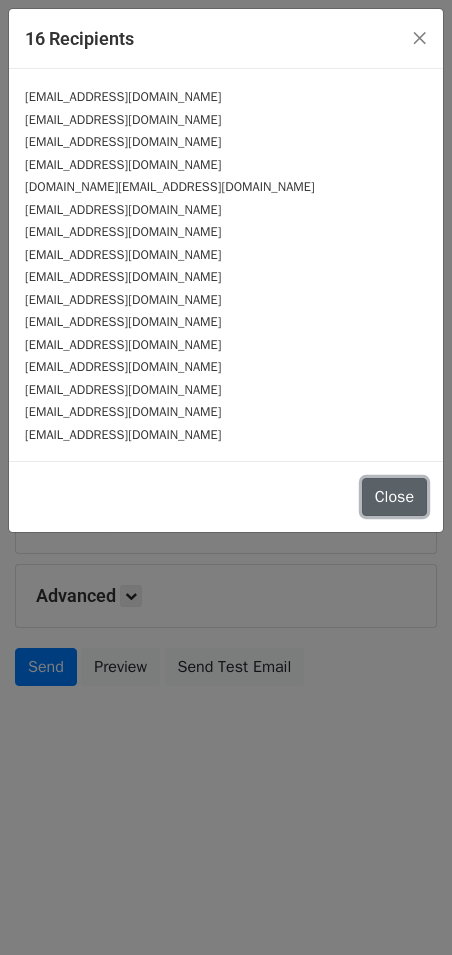 click on "Close" at bounding box center [394, 497] 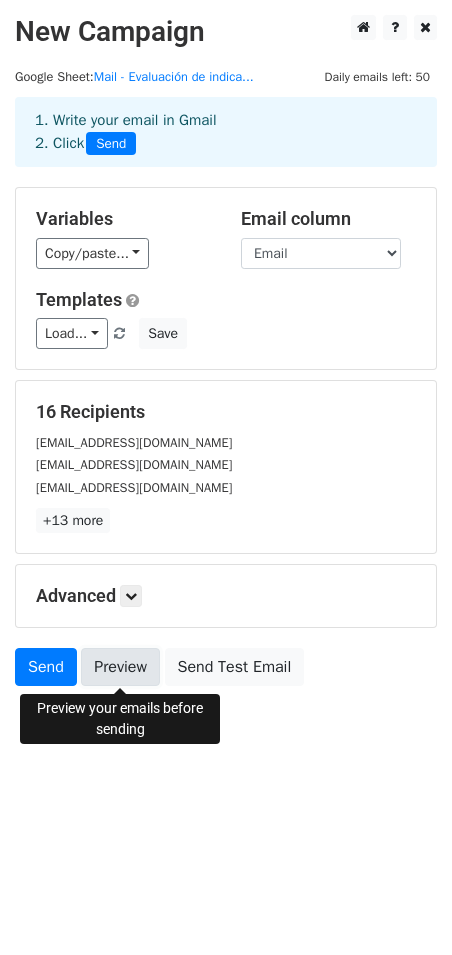 click on "Preview" at bounding box center (120, 667) 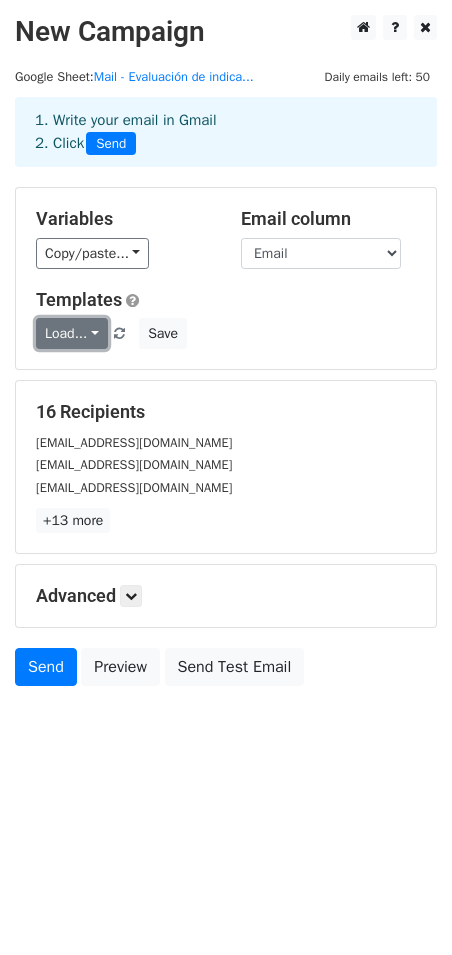 click on "Load..." at bounding box center [72, 333] 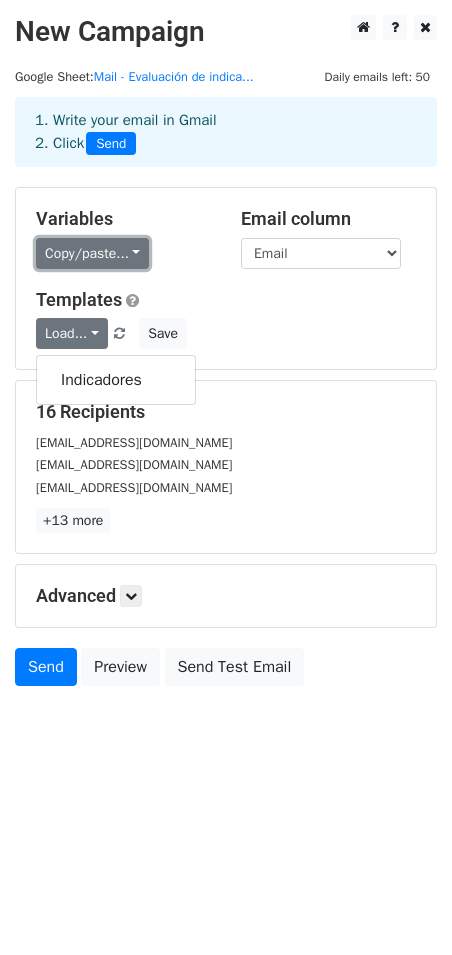 click on "Copy/paste..." at bounding box center [92, 253] 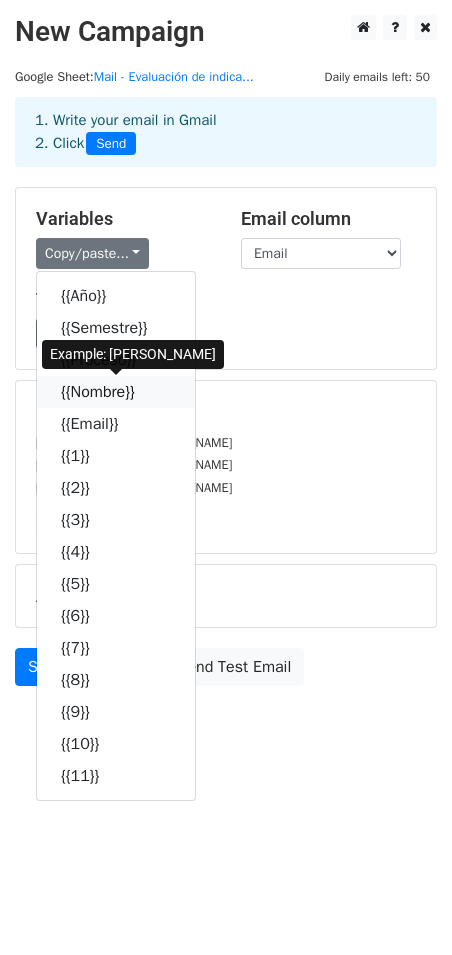 drag, startPoint x: 148, startPoint y: 397, endPoint x: 125, endPoint y: 384, distance: 26.41969 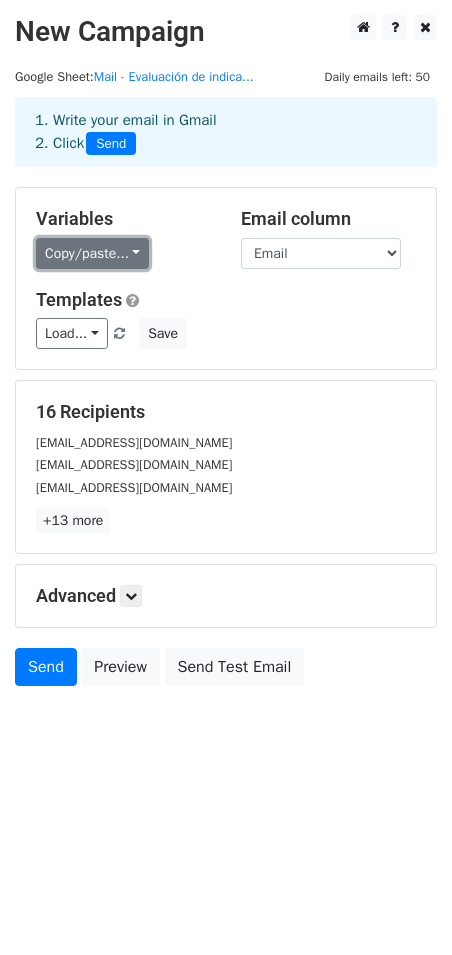 click on "Copy/paste..." at bounding box center (92, 253) 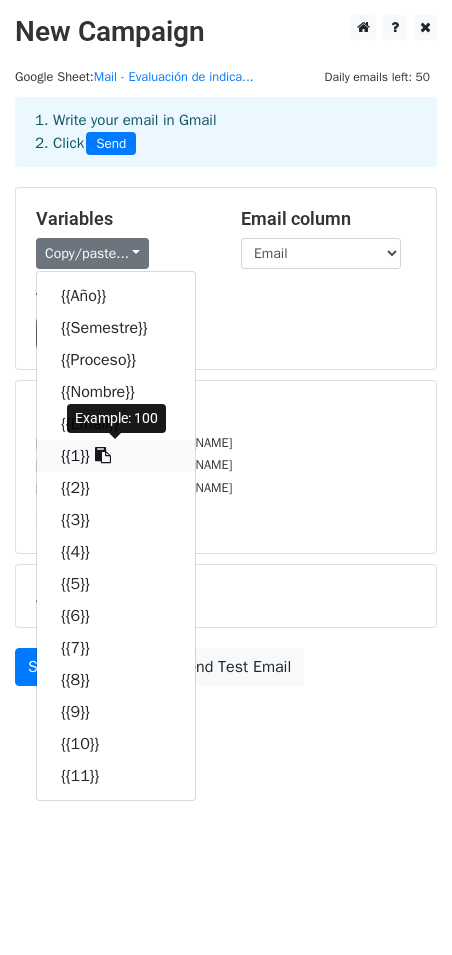 click on "{{1}}" at bounding box center [116, 456] 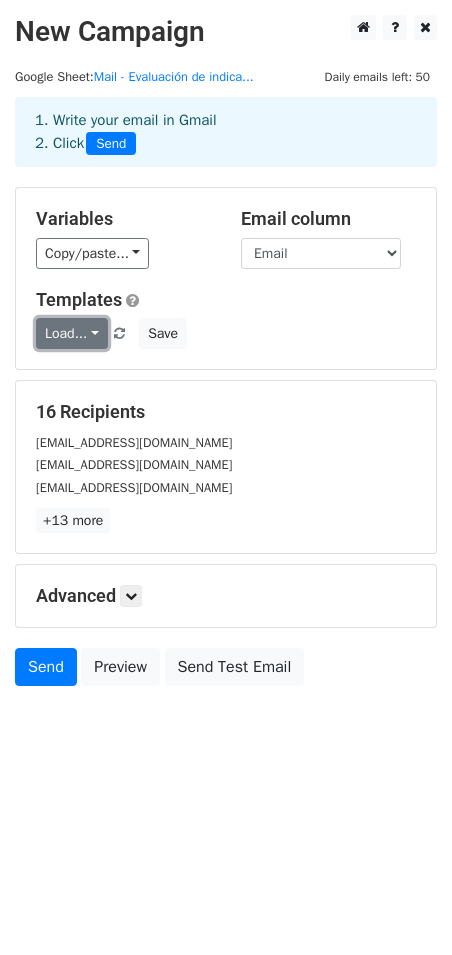 click on "Load..." at bounding box center (72, 333) 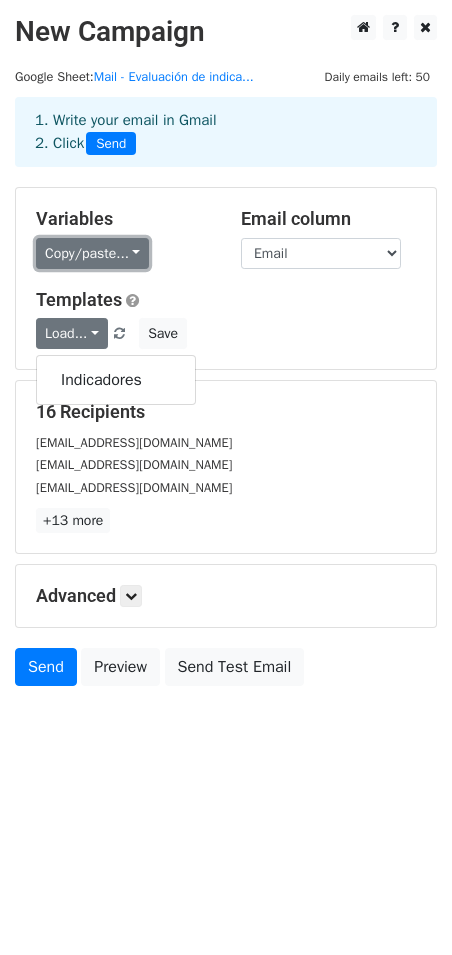 click on "Copy/paste..." at bounding box center [92, 253] 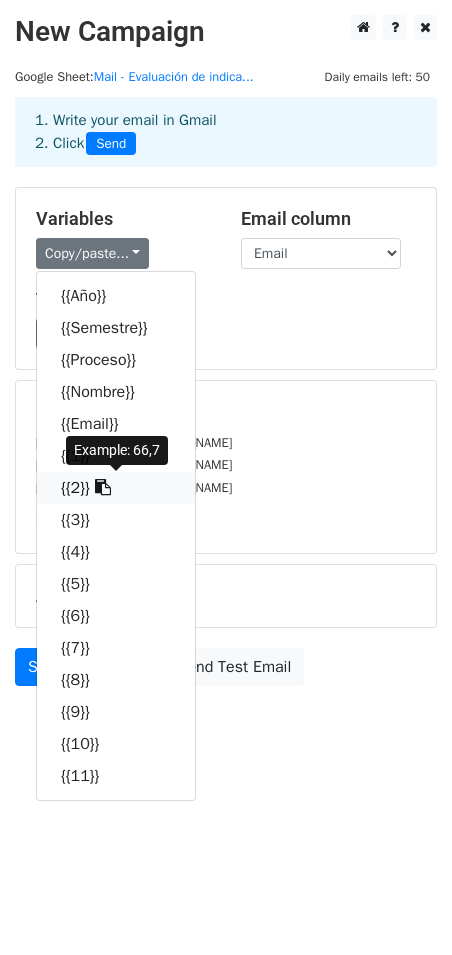 click at bounding box center [103, 487] 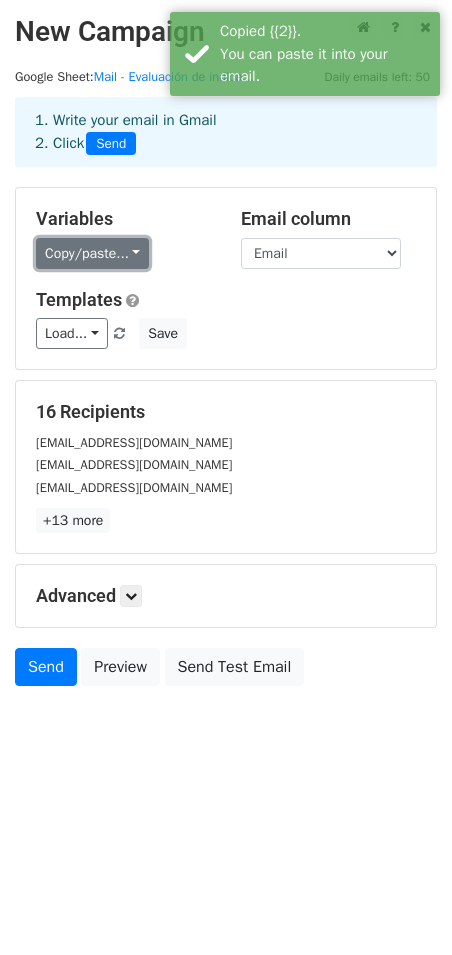 click on "Copy/paste..." at bounding box center [92, 253] 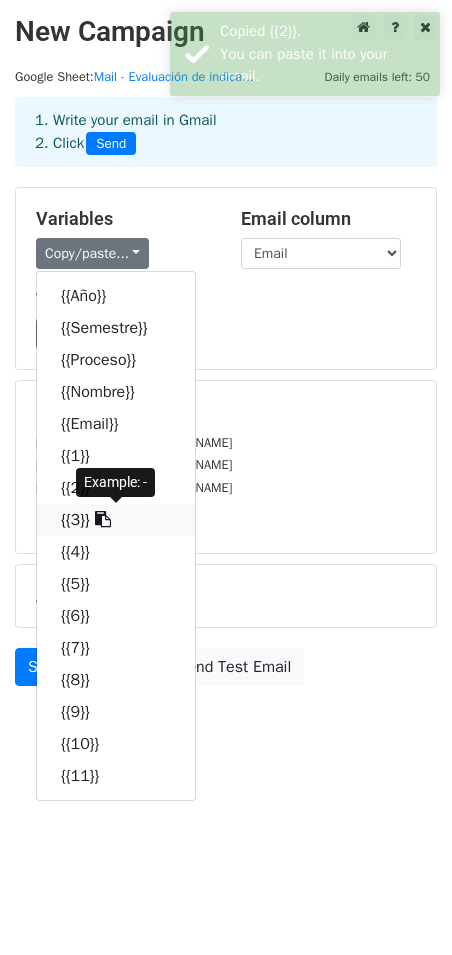 click at bounding box center (103, 519) 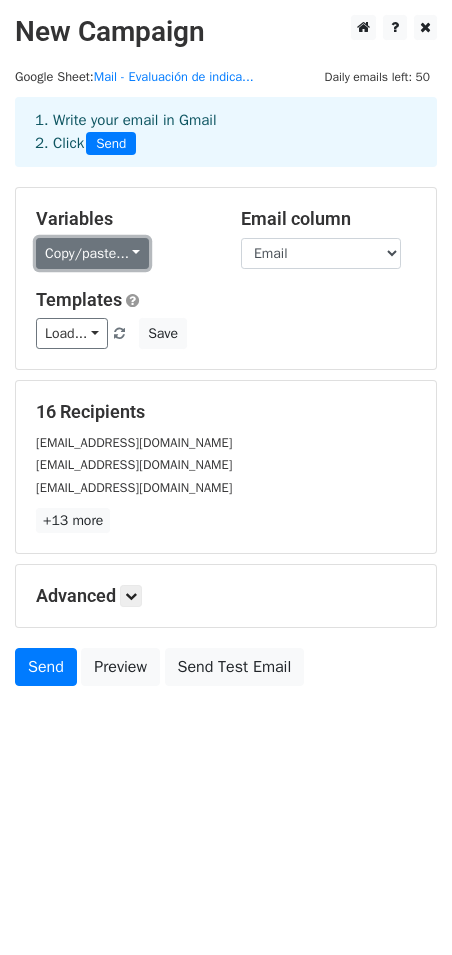 click on "Copy/paste..." at bounding box center [92, 253] 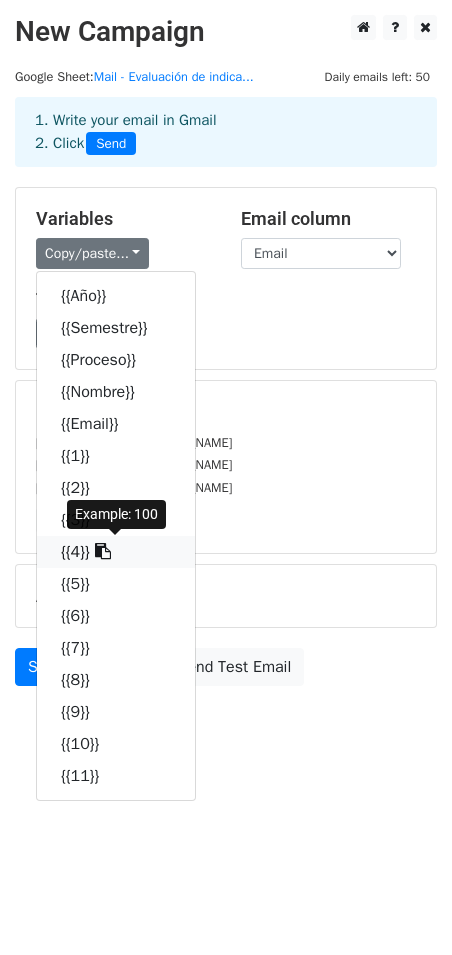 click on "{{4}}" at bounding box center [116, 552] 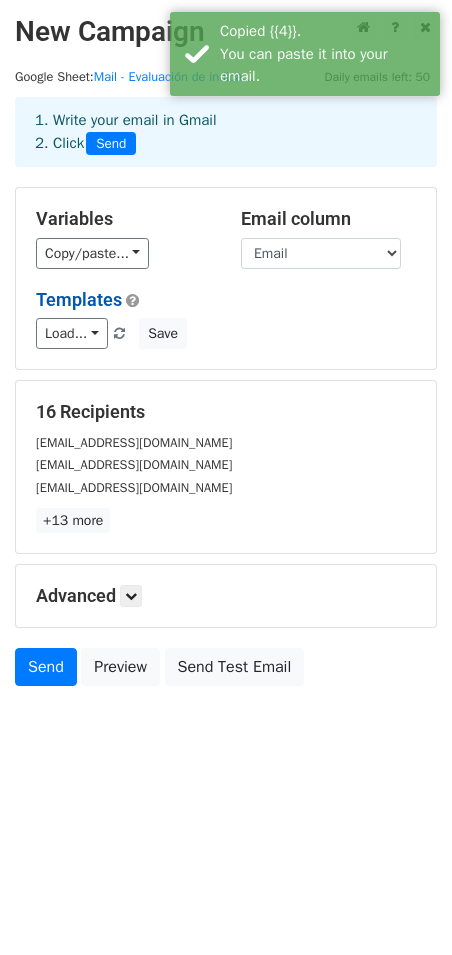 click on "Variables
Copy/paste...
{{Año}}
{{Semestre}}
{{Proceso}}
{{Nombre}}
{{Email}}
{{1}}
{{2}}
{{3}}
{{4}}
{{5}}
{{6}}
{{7}}
{{8}}
{{9}}
{{10}}
{{11}}
Email column
Año
Semestre
Proceso
Nombre
Email
1
2
3
4
5
6
7
8
9
10
11
Templates
Load...
Indicadores
Save" at bounding box center [226, 278] 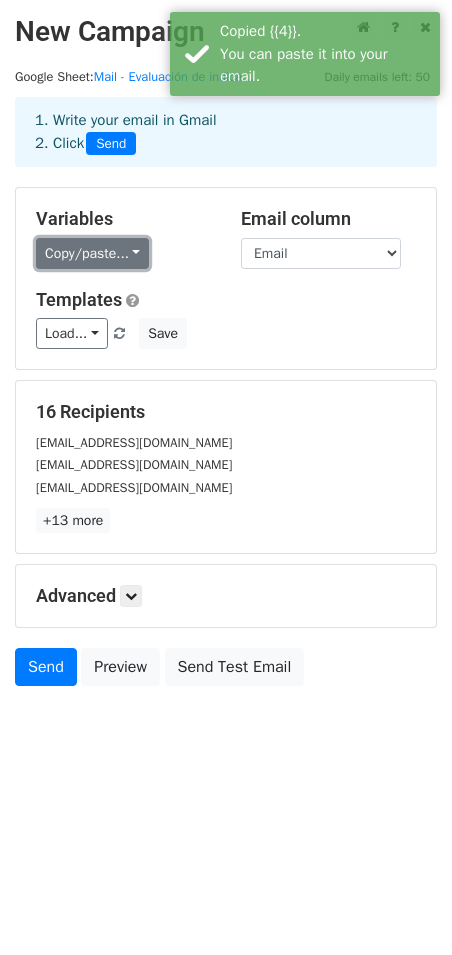 click on "Copy/paste..." at bounding box center [92, 253] 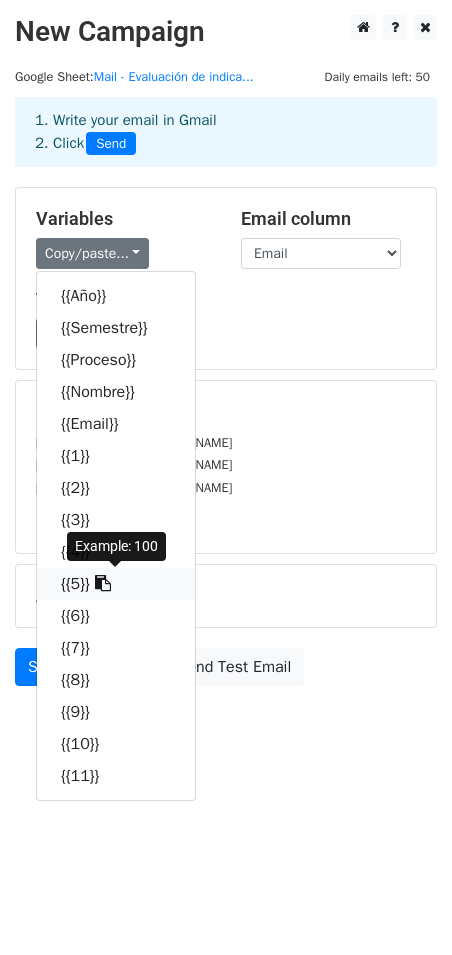 click on "{{5}}" at bounding box center [116, 584] 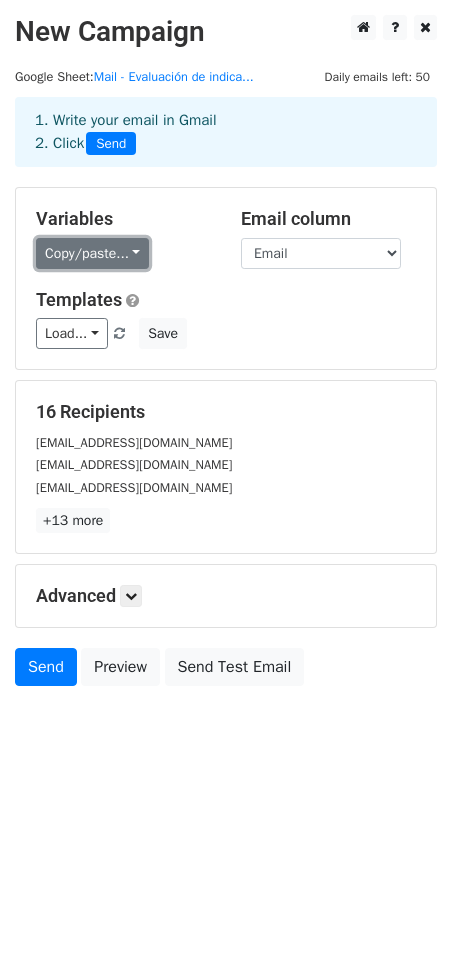 click on "Copy/paste..." at bounding box center [92, 253] 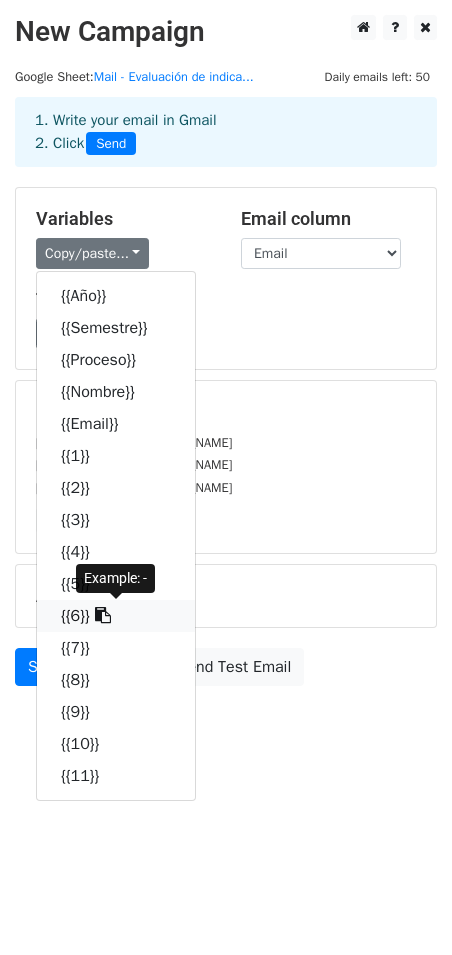 click on "{{6}}" at bounding box center [116, 616] 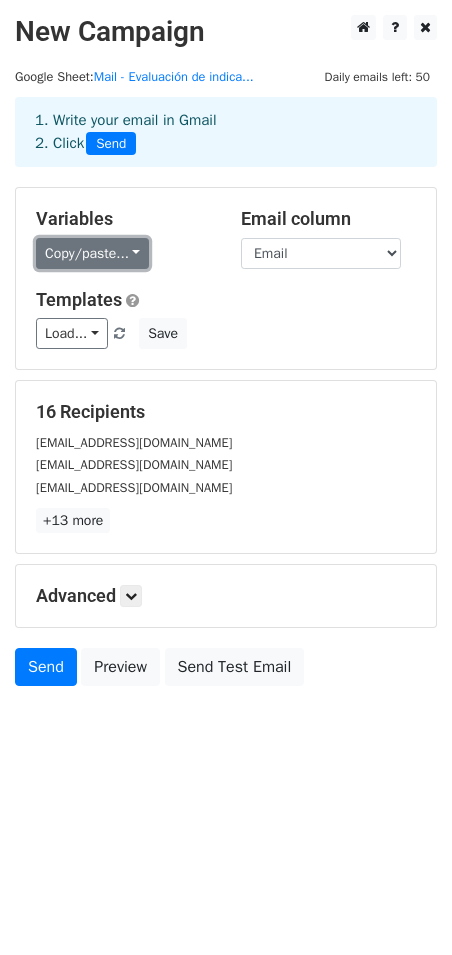 click on "Copy/paste..." at bounding box center (92, 253) 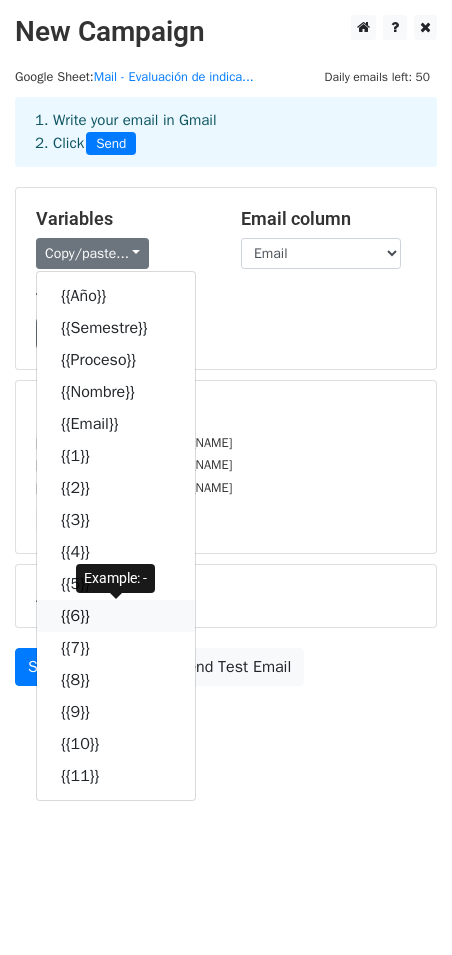 drag, startPoint x: 99, startPoint y: 618, endPoint x: 23, endPoint y: 595, distance: 79.40403 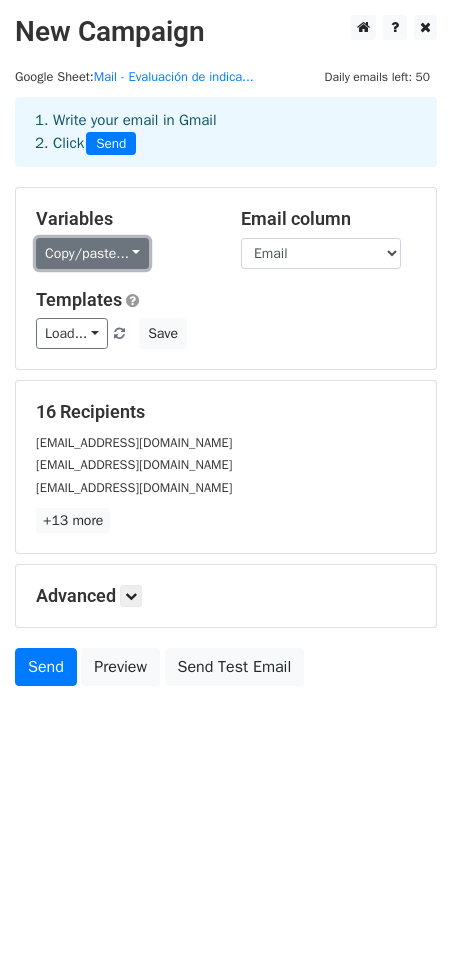 click on "Copy/paste..." at bounding box center (92, 253) 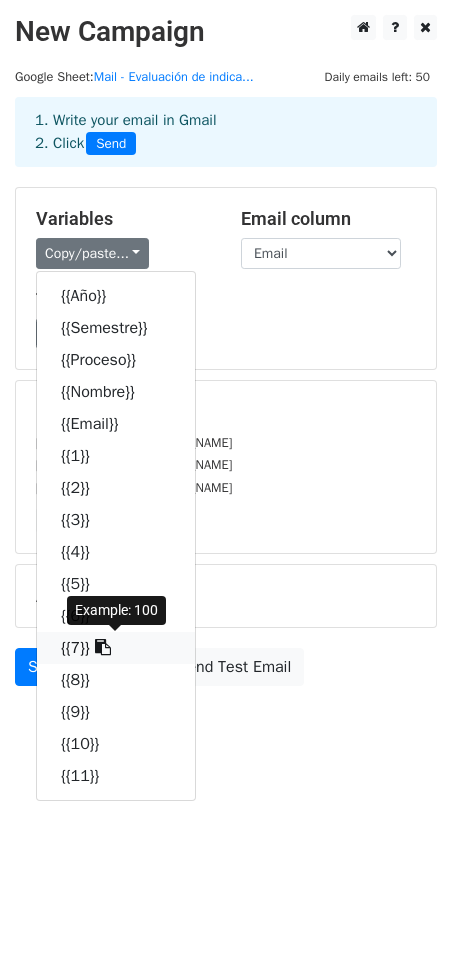 click on "{{7}}" at bounding box center [116, 648] 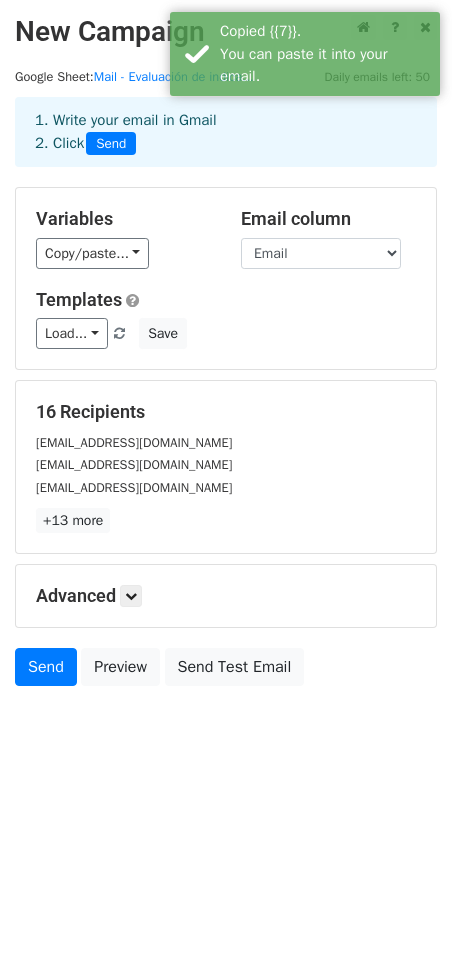 click on "Variables
Copy/paste...
{{Año}}
{{Semestre}}
{{Proceso}}
{{Nombre}}
{{Email}}
{{1}}
{{2}}
{{3}}
{{4}}
{{5}}
{{6}}
{{7}}
{{8}}
{{9}}
{{10}}
{{11}}
Email column
Año
Semestre
Proceso
Nombre
Email
1
2
3
4
5
6
7
8
9
10
11
Templates
Load...
Indicadores
Save" at bounding box center [226, 278] 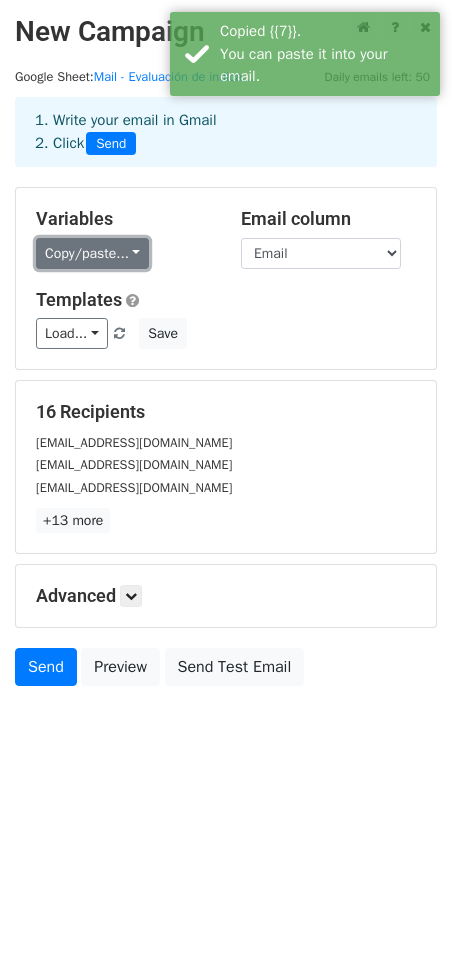 click on "Copy/paste..." at bounding box center [92, 253] 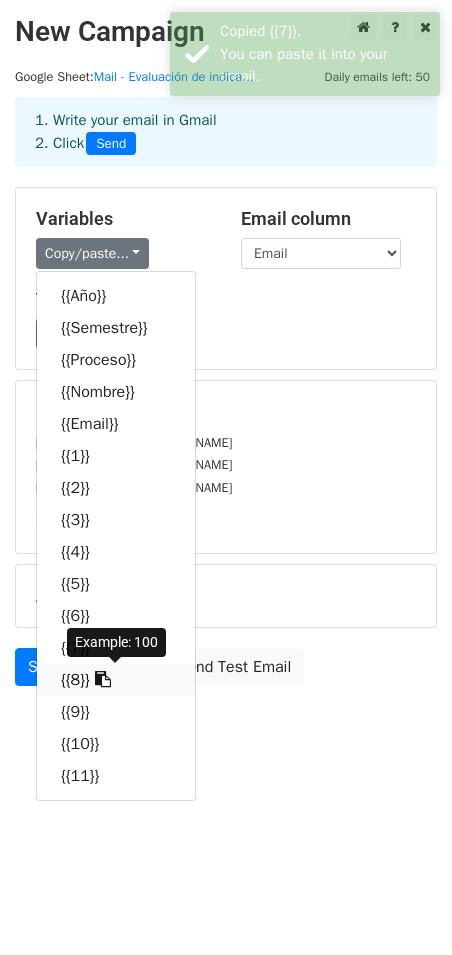 click at bounding box center [103, 679] 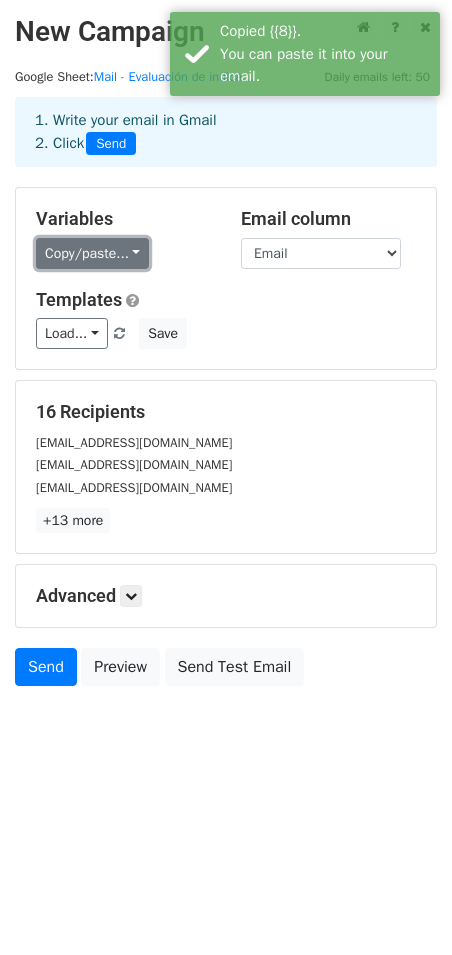 click on "Copy/paste..." at bounding box center [92, 253] 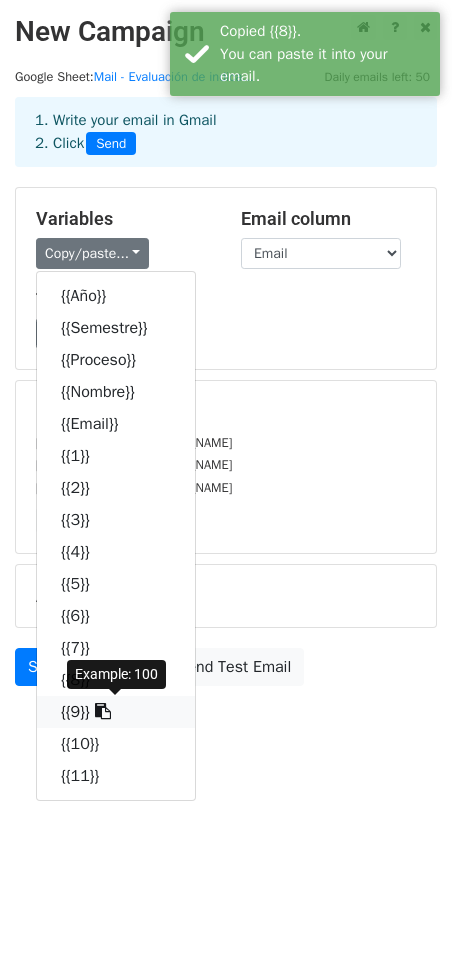 click on "{{9}}" at bounding box center (116, 712) 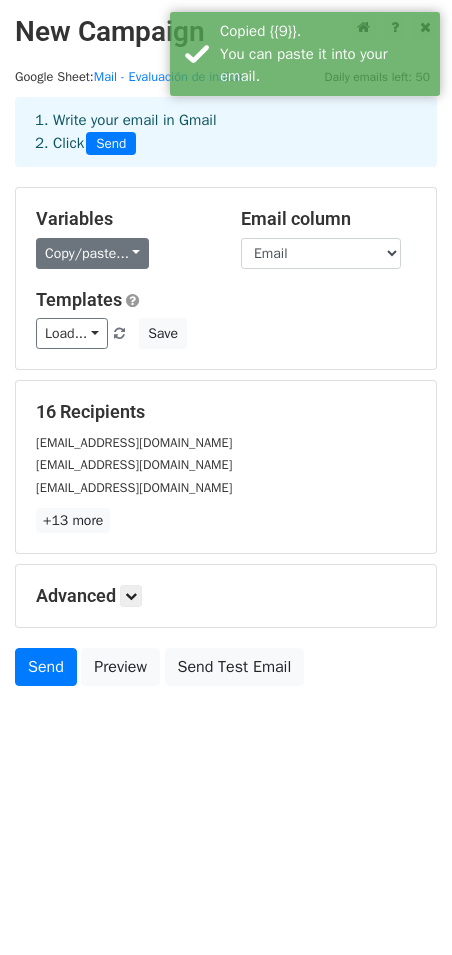 drag, startPoint x: 88, startPoint y: 270, endPoint x: 80, endPoint y: 252, distance: 19.697716 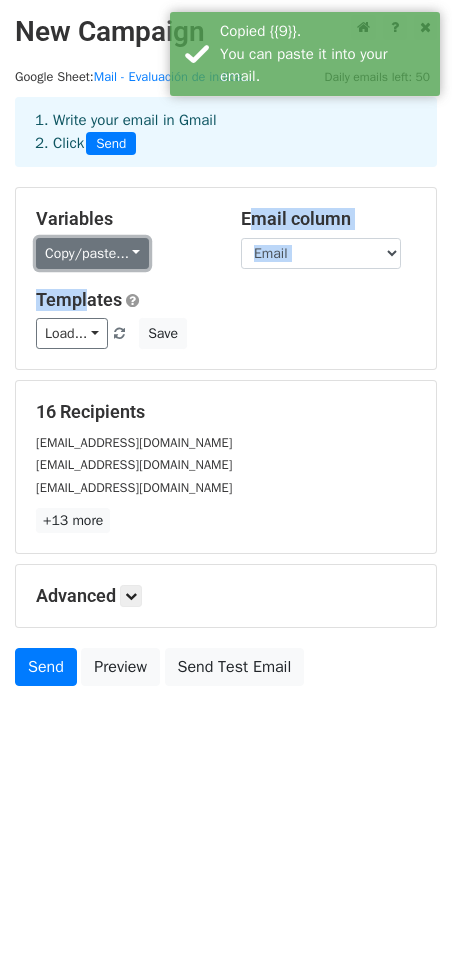 click on "Copy/paste..." at bounding box center (92, 253) 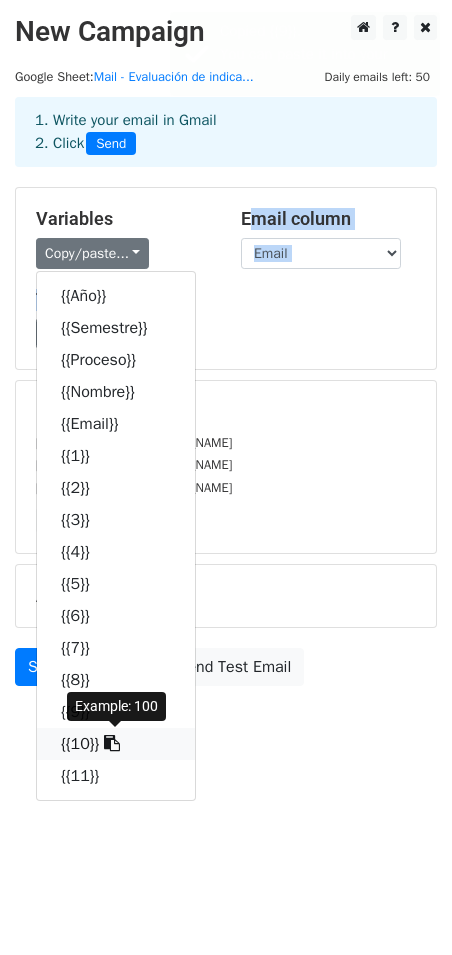 click on "{{10}}" at bounding box center (116, 744) 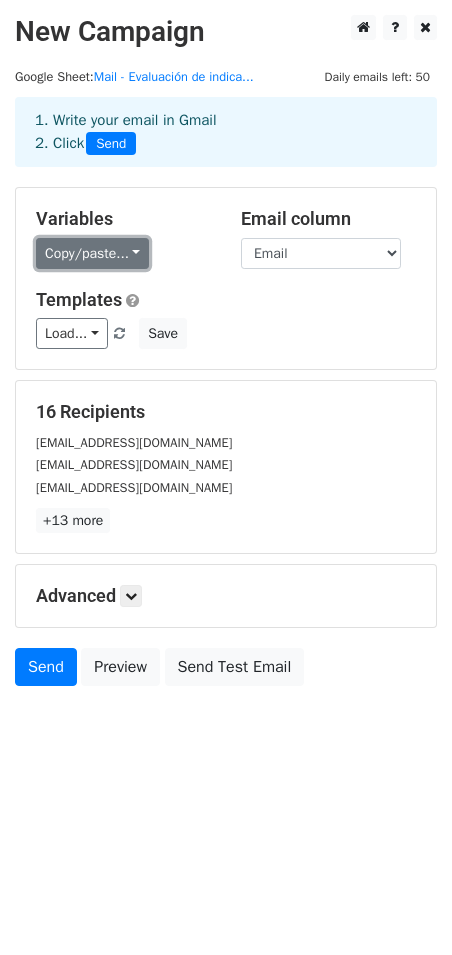 click on "Copy/paste..." at bounding box center [92, 253] 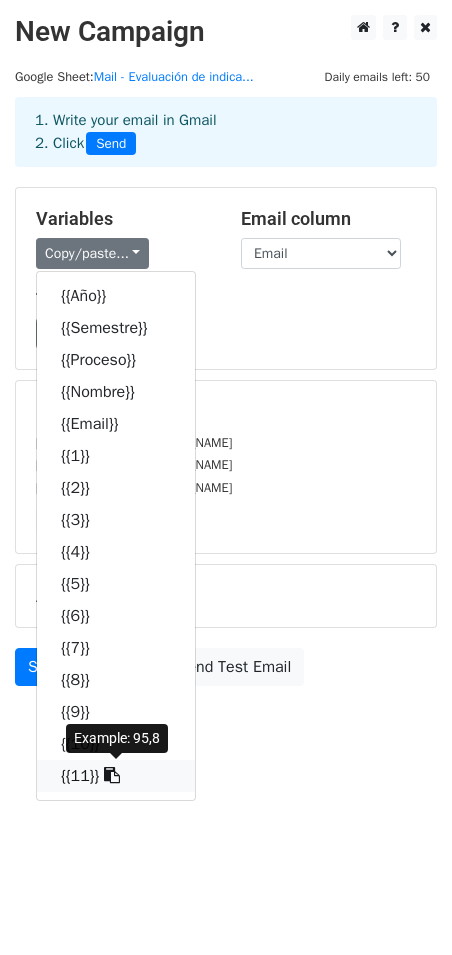 drag, startPoint x: 80, startPoint y: 781, endPoint x: 13, endPoint y: 787, distance: 67.26812 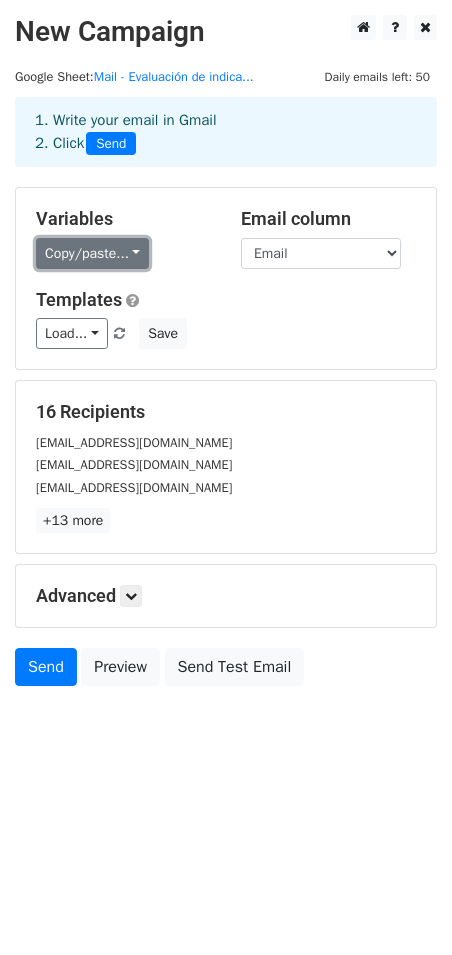 click on "Copy/paste..." at bounding box center [92, 253] 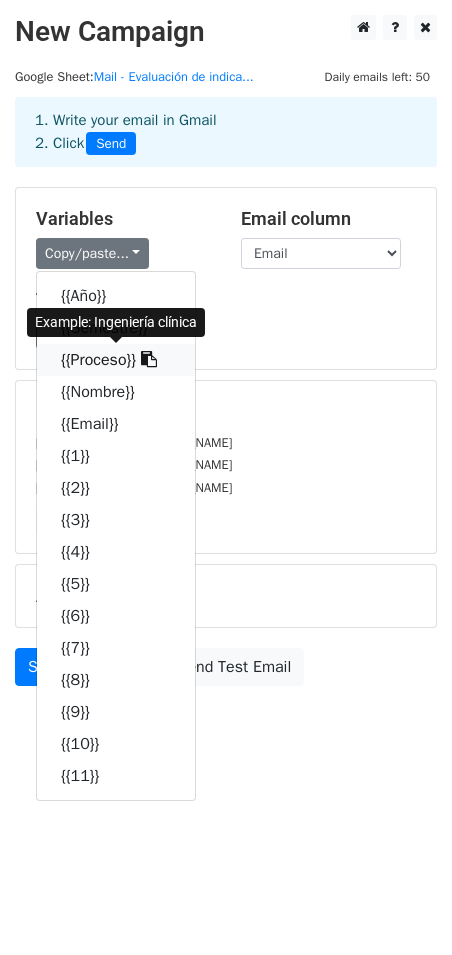 click on "{{Proceso}}" at bounding box center (116, 360) 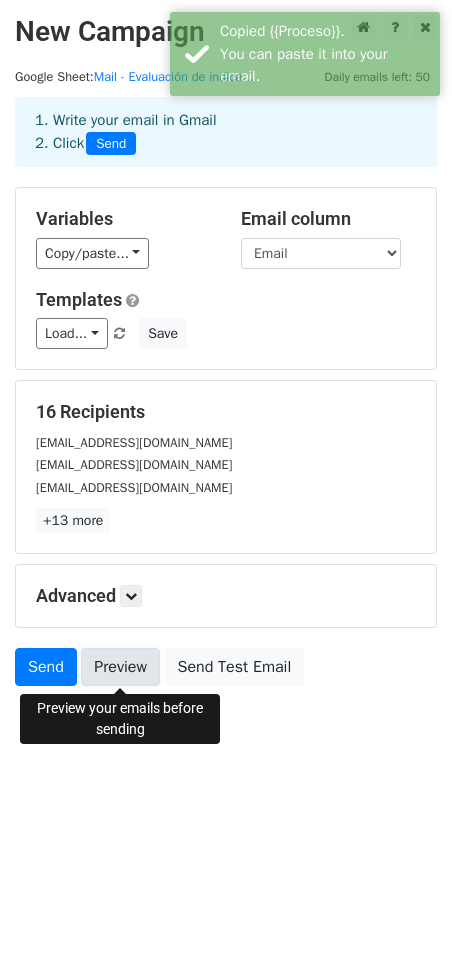 click on "Preview" at bounding box center [120, 667] 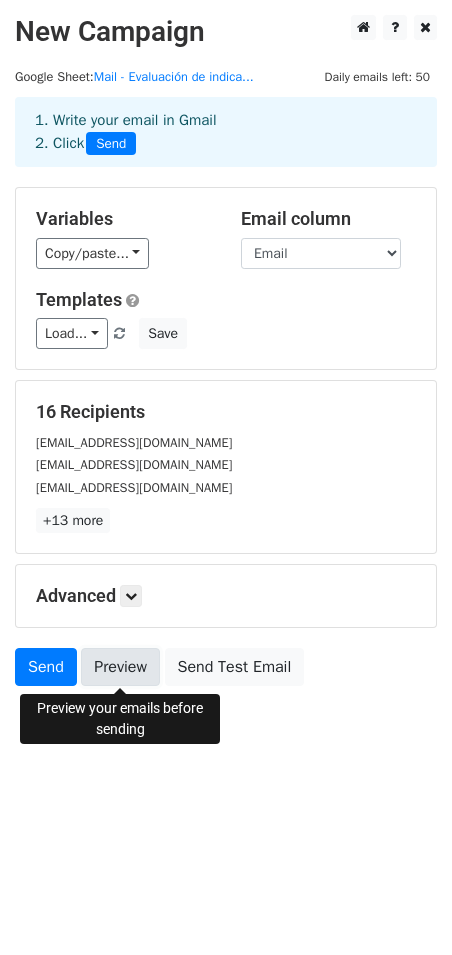 click on "Preview" at bounding box center (120, 667) 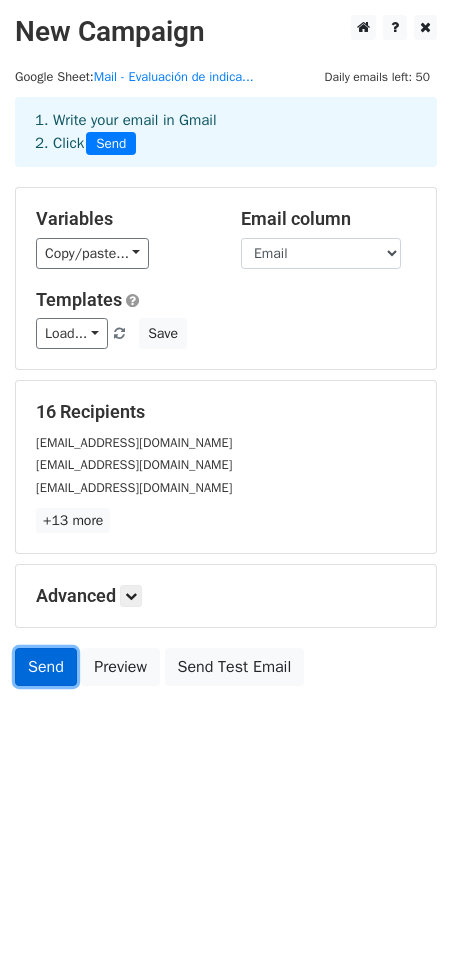 click on "Send" at bounding box center [46, 667] 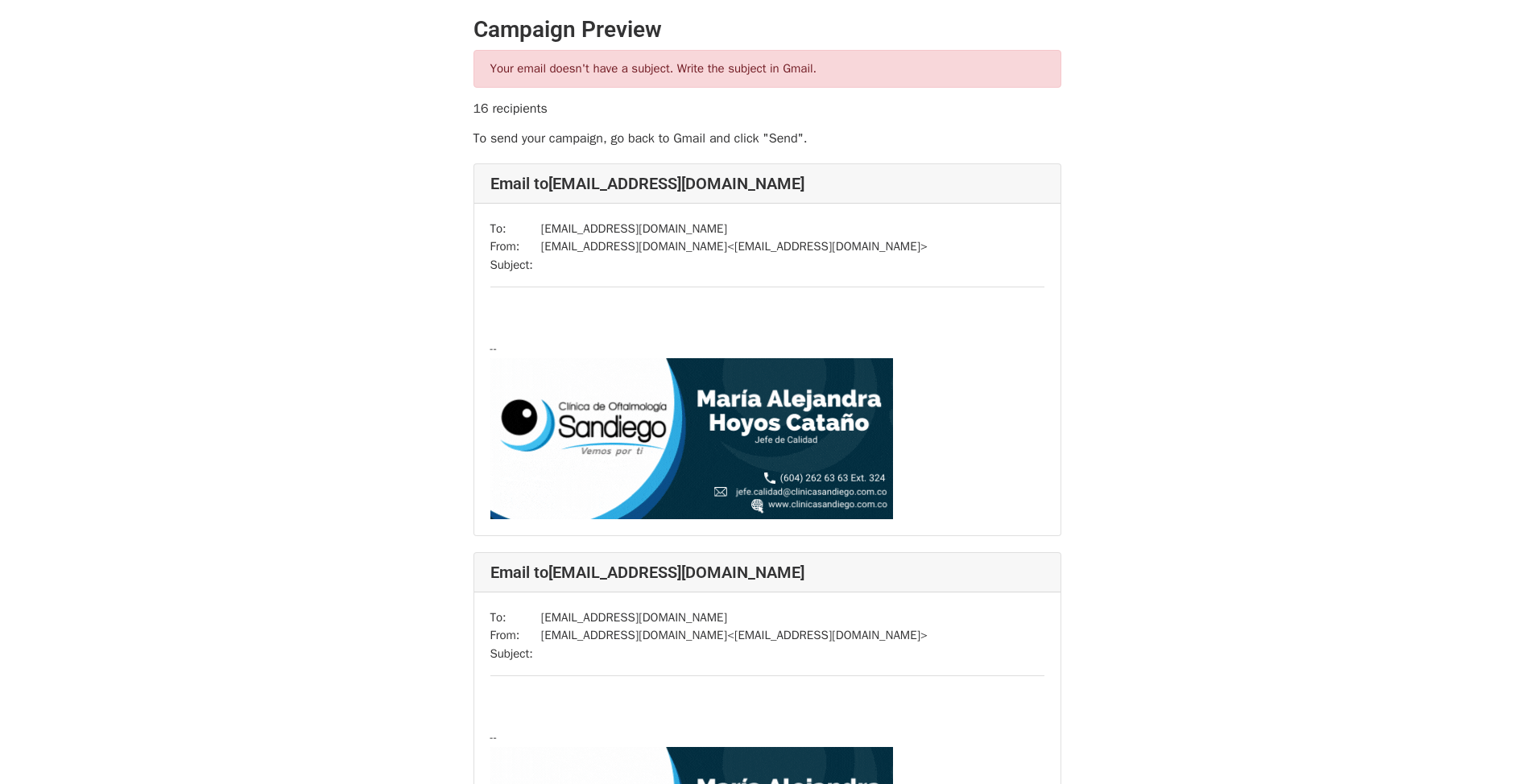 scroll, scrollTop: 0, scrollLeft: 0, axis: both 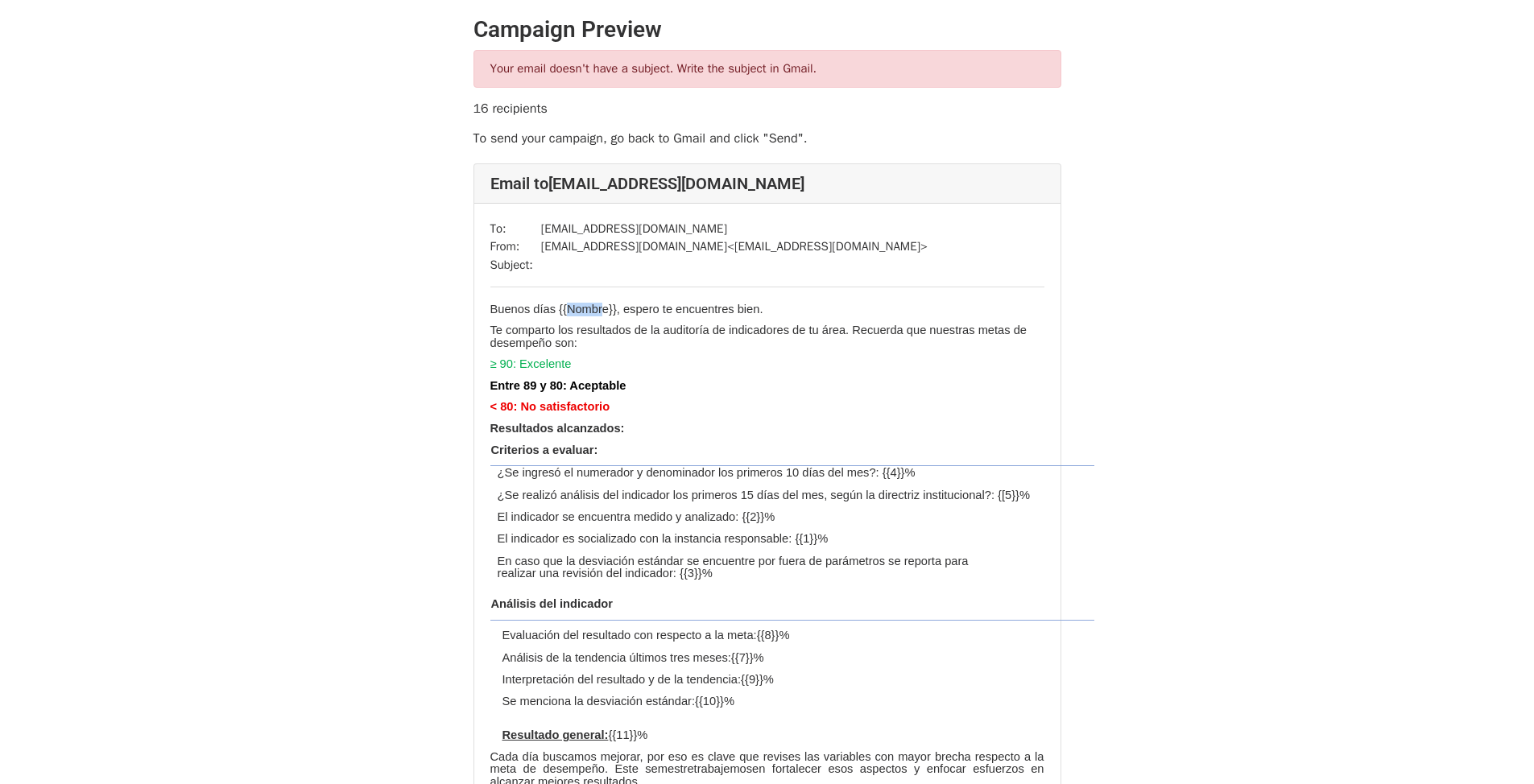 drag, startPoint x: 573, startPoint y: 305, endPoint x: 605, endPoint y: 312, distance: 32.756679 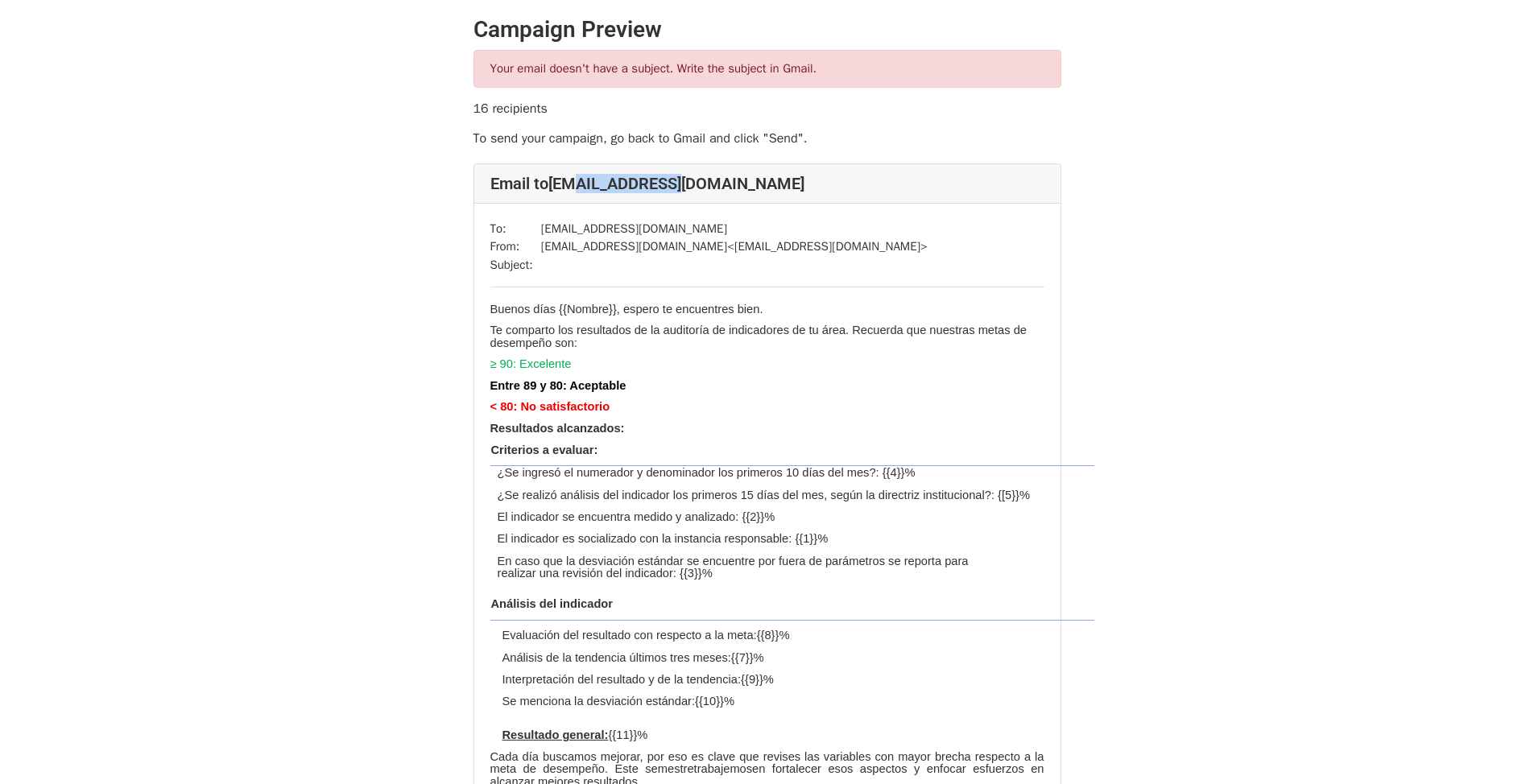 drag, startPoint x: 577, startPoint y: 183, endPoint x: 693, endPoint y: 208, distance: 118.66339 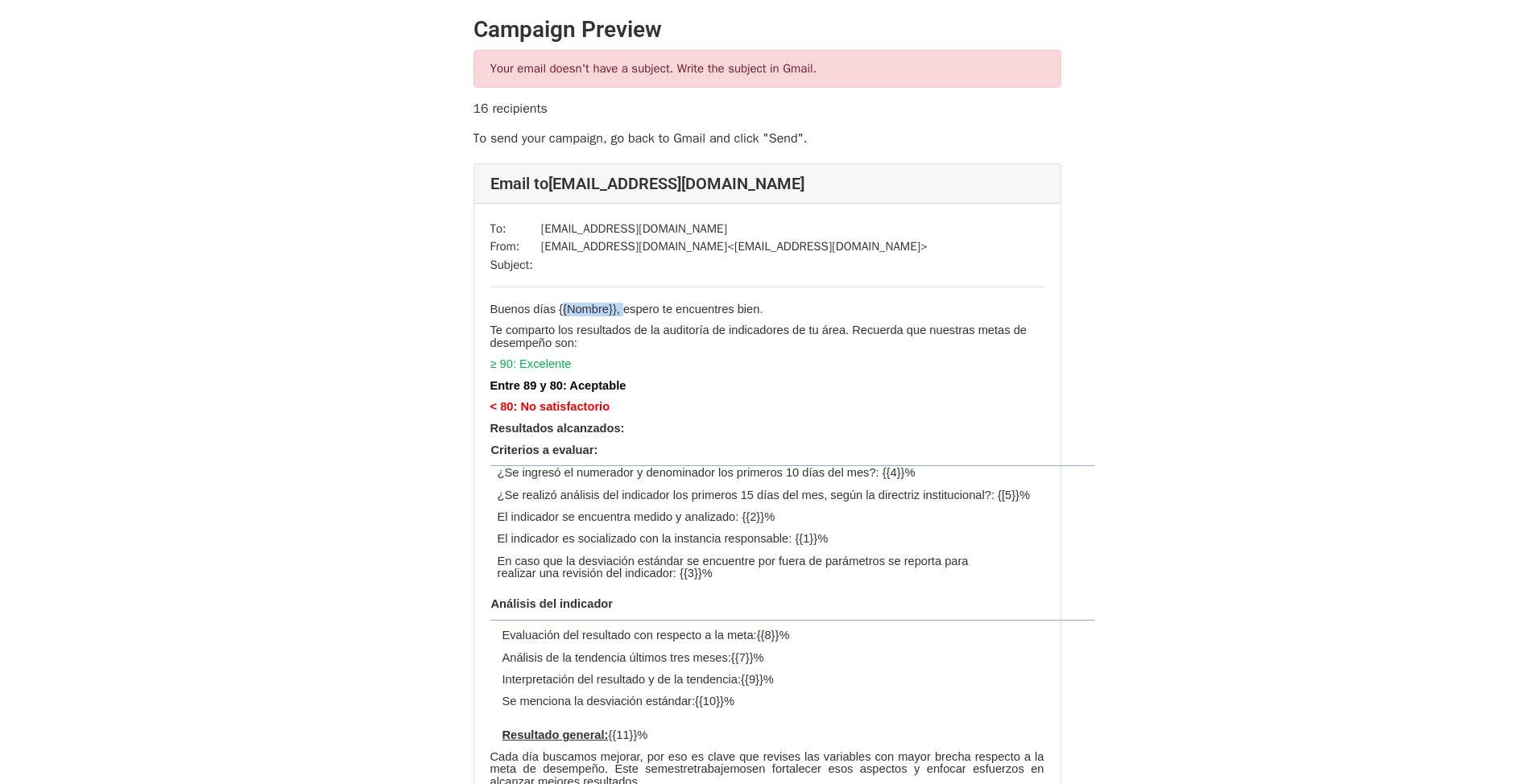 drag, startPoint x: 565, startPoint y: 306, endPoint x: 606, endPoint y: 312, distance: 41.4367 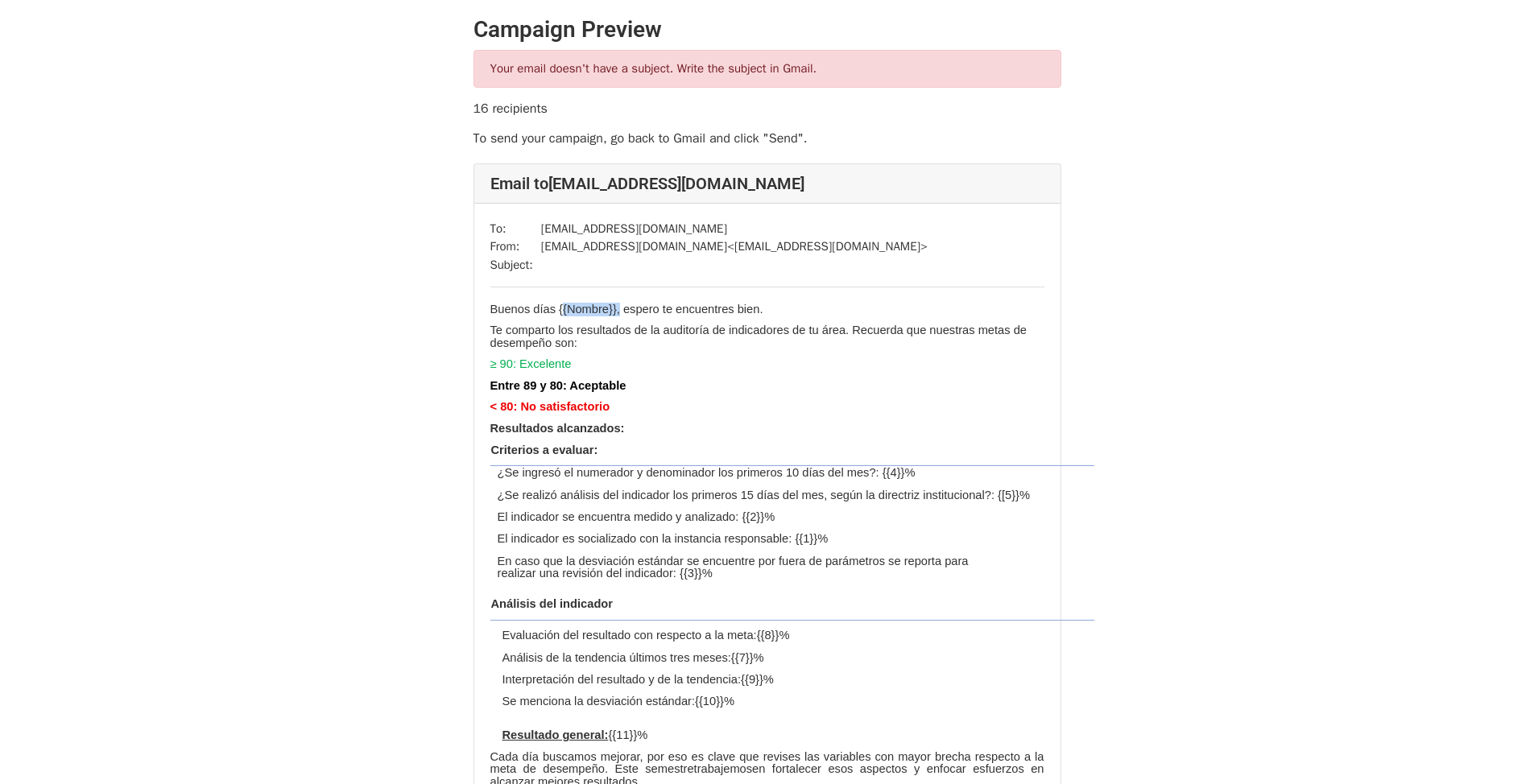 click on "Nombre}},
espero te encuentres bien." at bounding box center (665, 309) 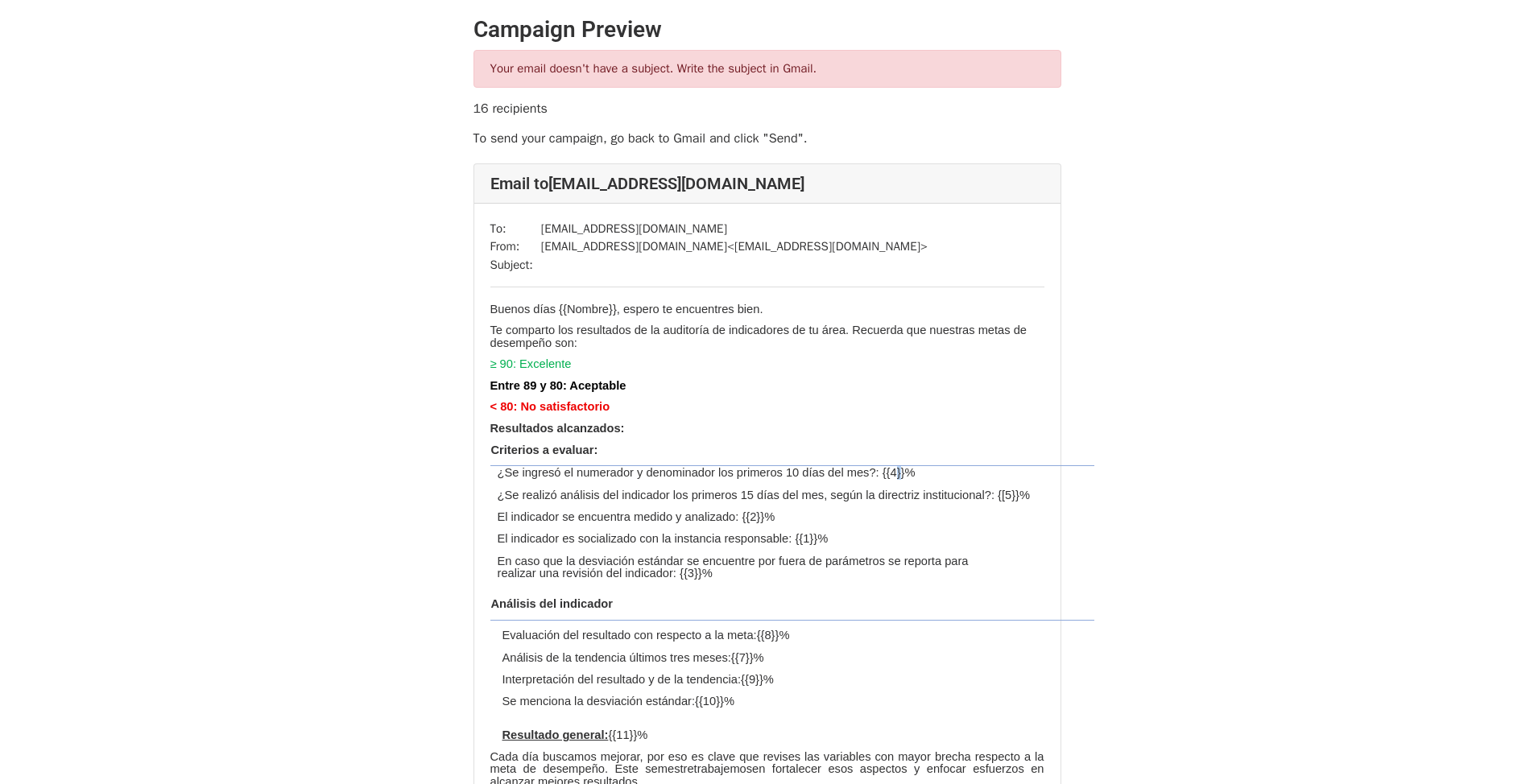 drag, startPoint x: 899, startPoint y: 475, endPoint x: 945, endPoint y: 496, distance: 50.566788 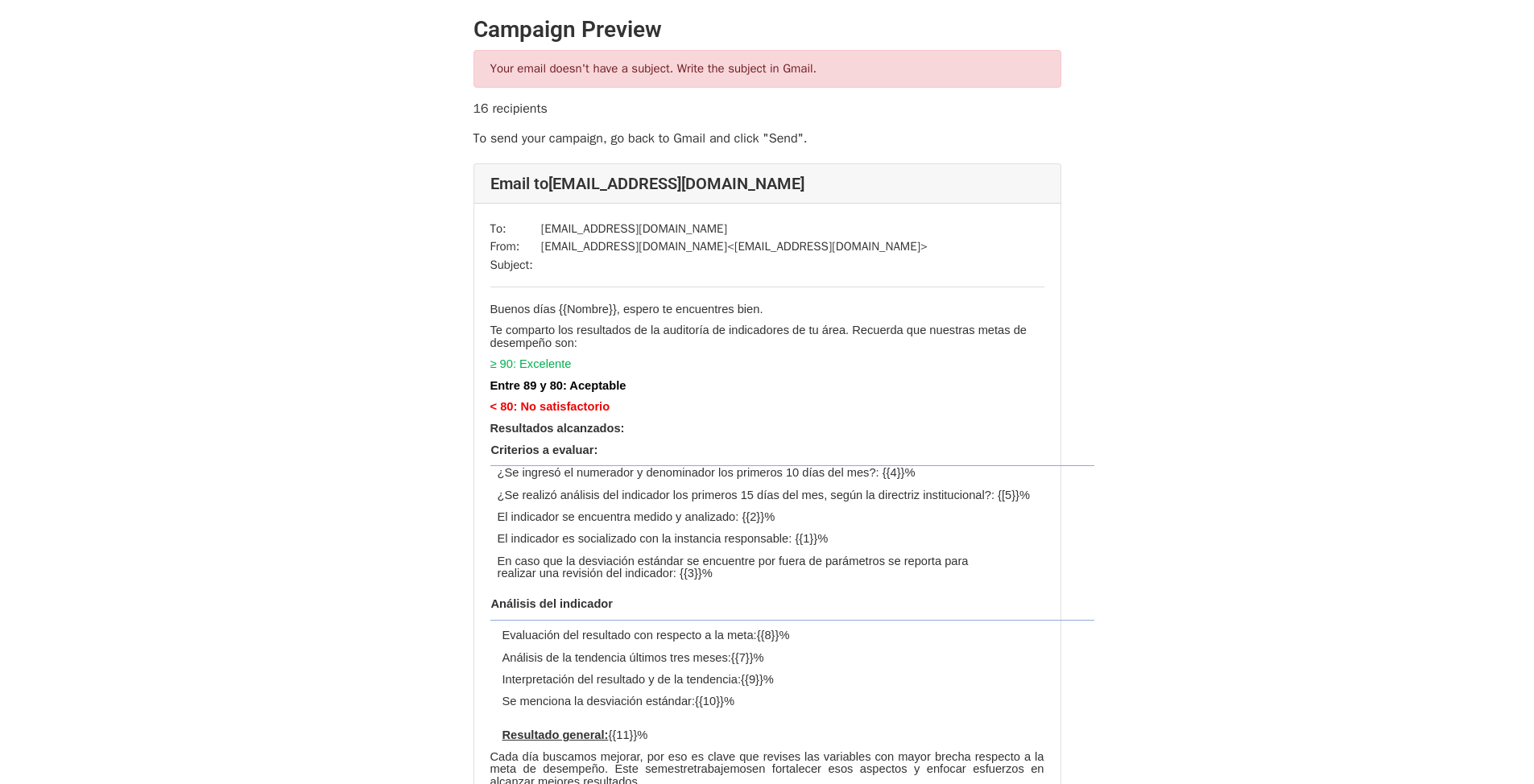 drag, startPoint x: 1011, startPoint y: 513, endPoint x: 827, endPoint y: 525, distance: 184.39089 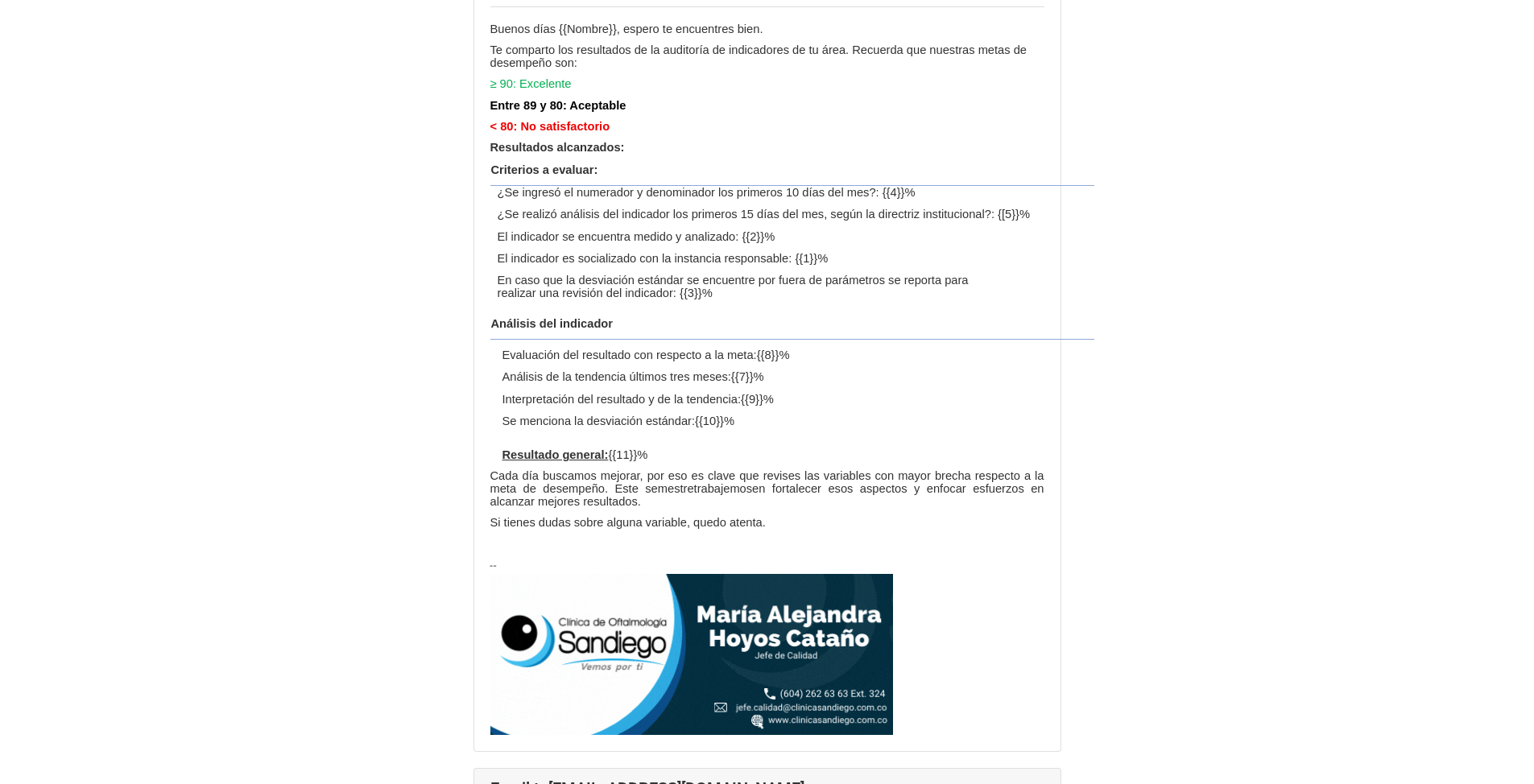 scroll, scrollTop: 5876, scrollLeft: 0, axis: vertical 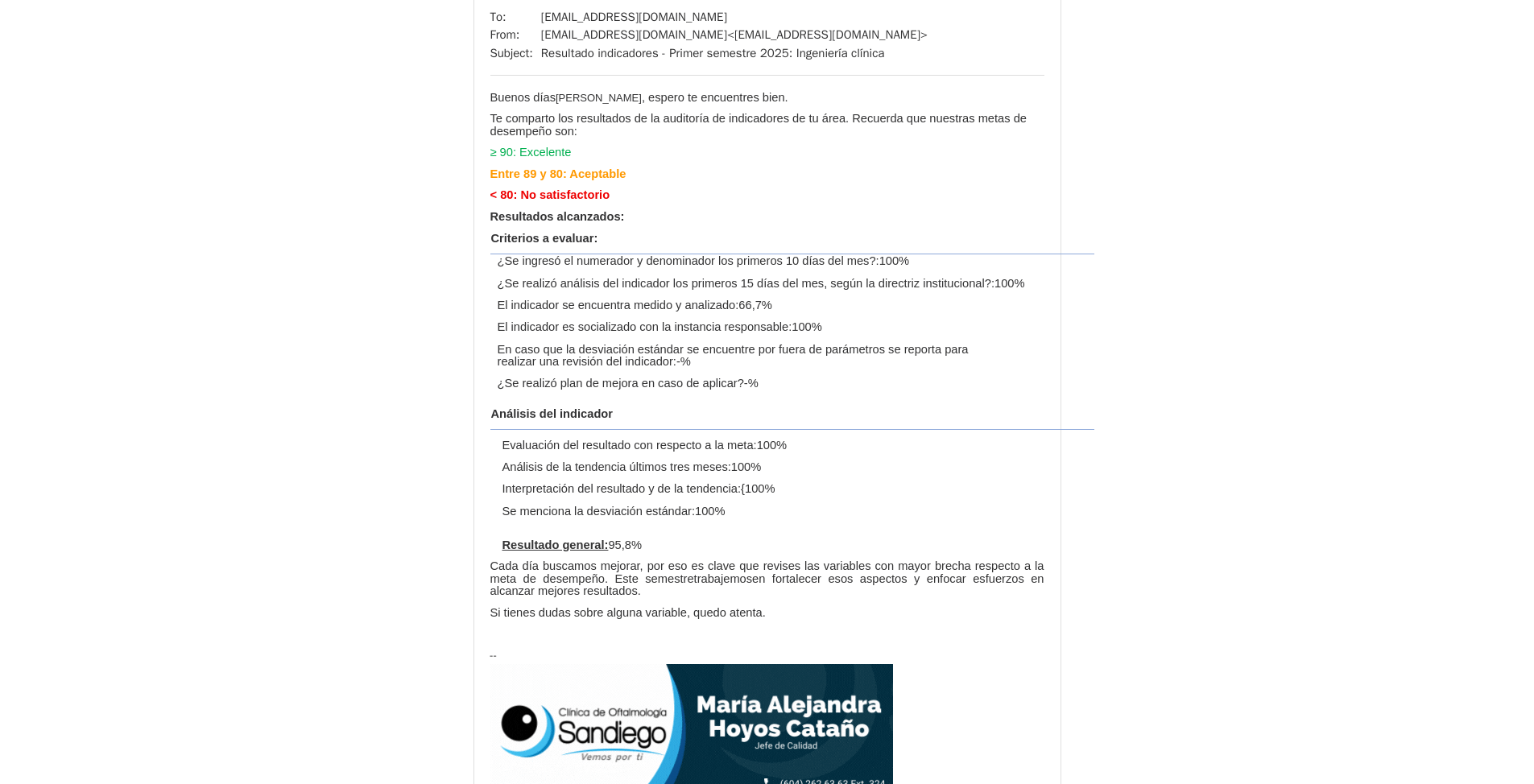 click on "Se menciona
la desviación estándar:  100 %
Resultado general:  95,8 %" at bounding box center [807, 532] 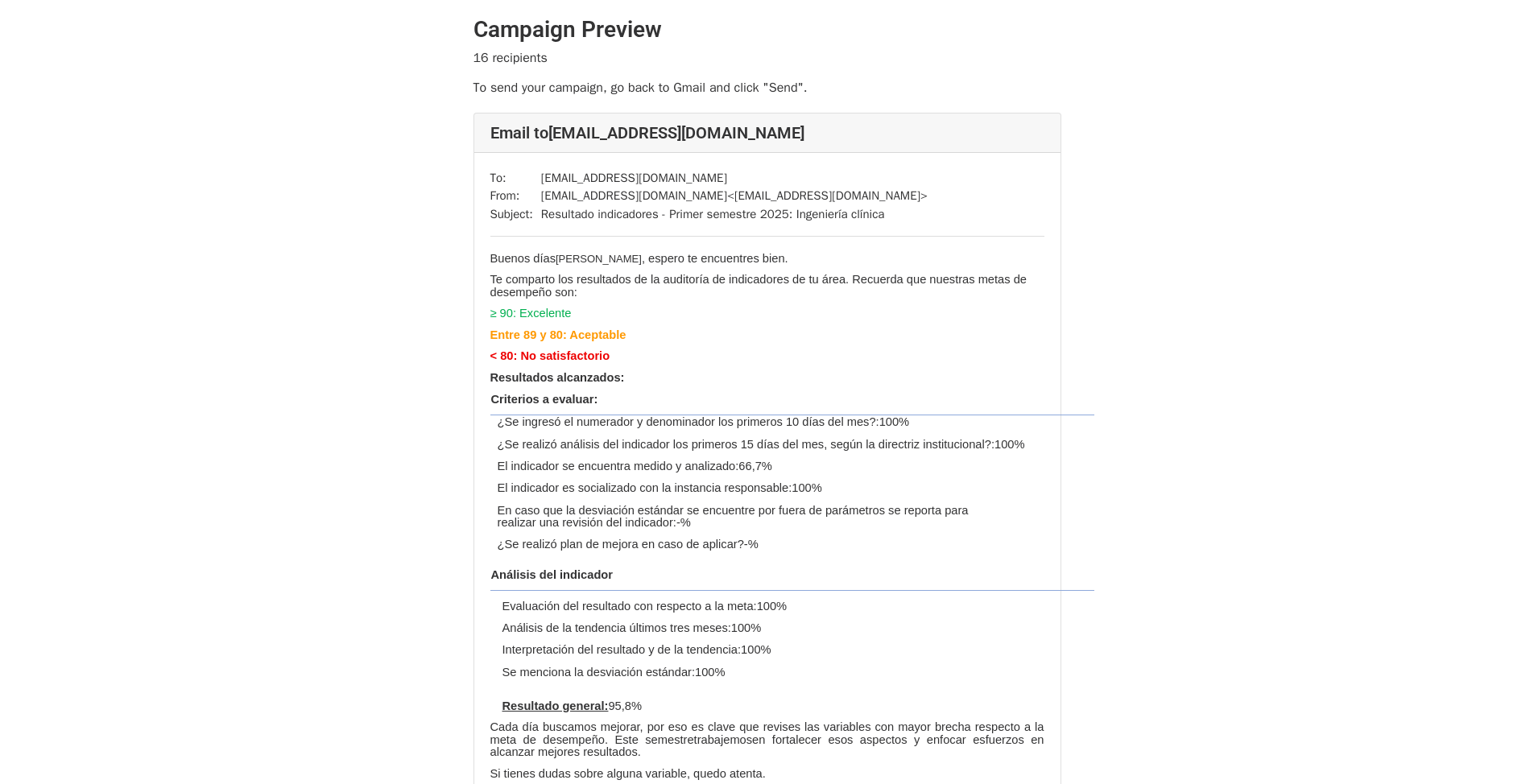 scroll, scrollTop: 0, scrollLeft: 0, axis: both 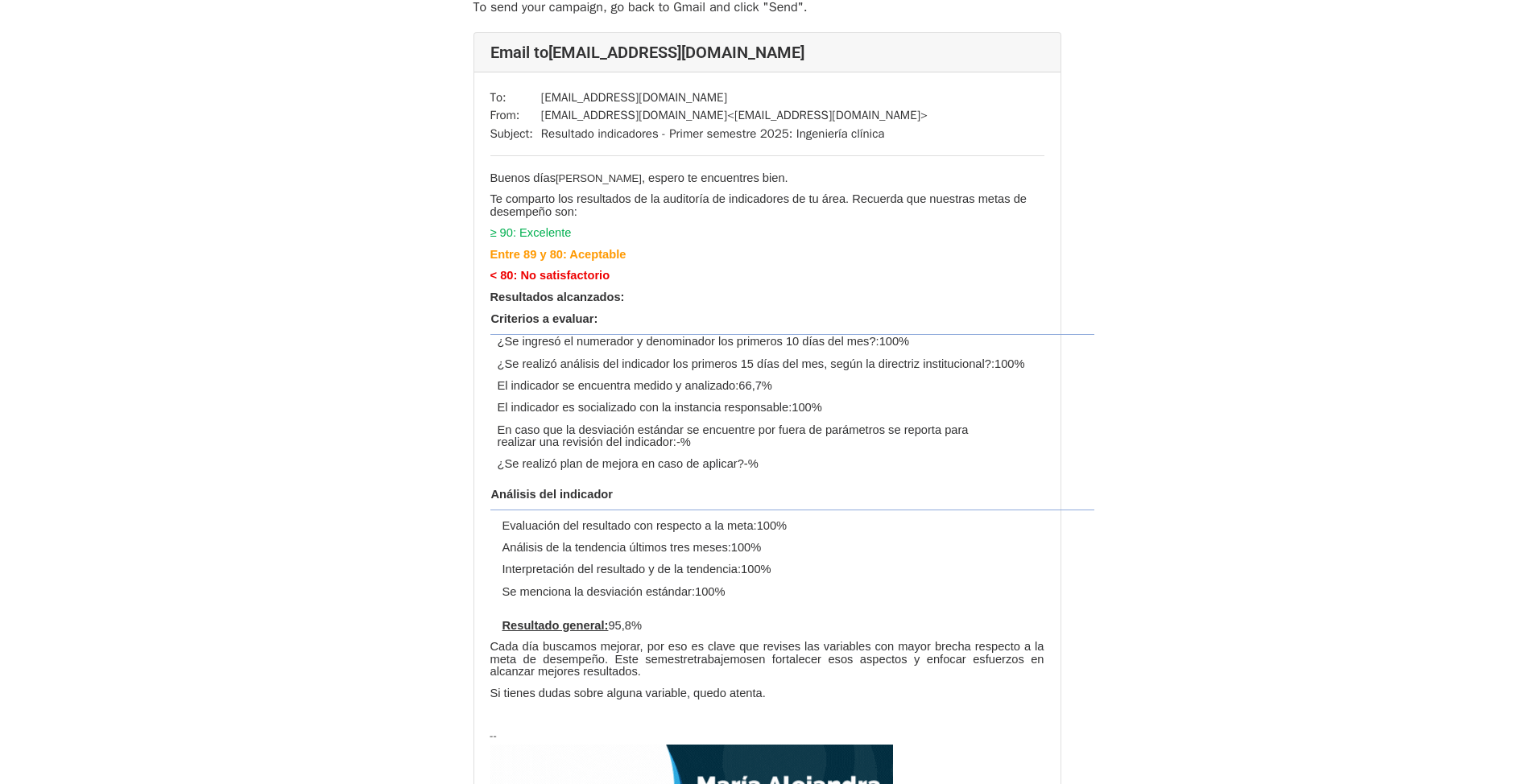 click on "Buenos días  Carlos Gallo ,
espero te encuentres bien.
Te comparto los
resultados de la auditoría de indicadores de tu área. Recuerda que
nuestras metas de desempeño son:
≥ 90: Excelente
Entre 89 y 80: Aceptable
< 80: No
satisfactorio
Resultados
alcanzados:
Criterios
a evaluar:
¿Se ingresó
el numerador y denominador los primeros 10 días del mes?:  100 %
¿Se realizó
análisis del indicador los primeros 15 días del mes, según la directriz
institucional?:  100 %
El indicador
se encuentra medido y analizado:  66,7 %
El indicador
es socializado con la instancia responsable:  100 %
En
caso que la desviación estándar se encuentre por fuera de parámetros se
reporta para realizar una revisión del indicador:  - % ¿Se realizó plan de mejora en caso de aplicar?  -%
Análisis
del indicador
%" at bounding box center [767, 435] 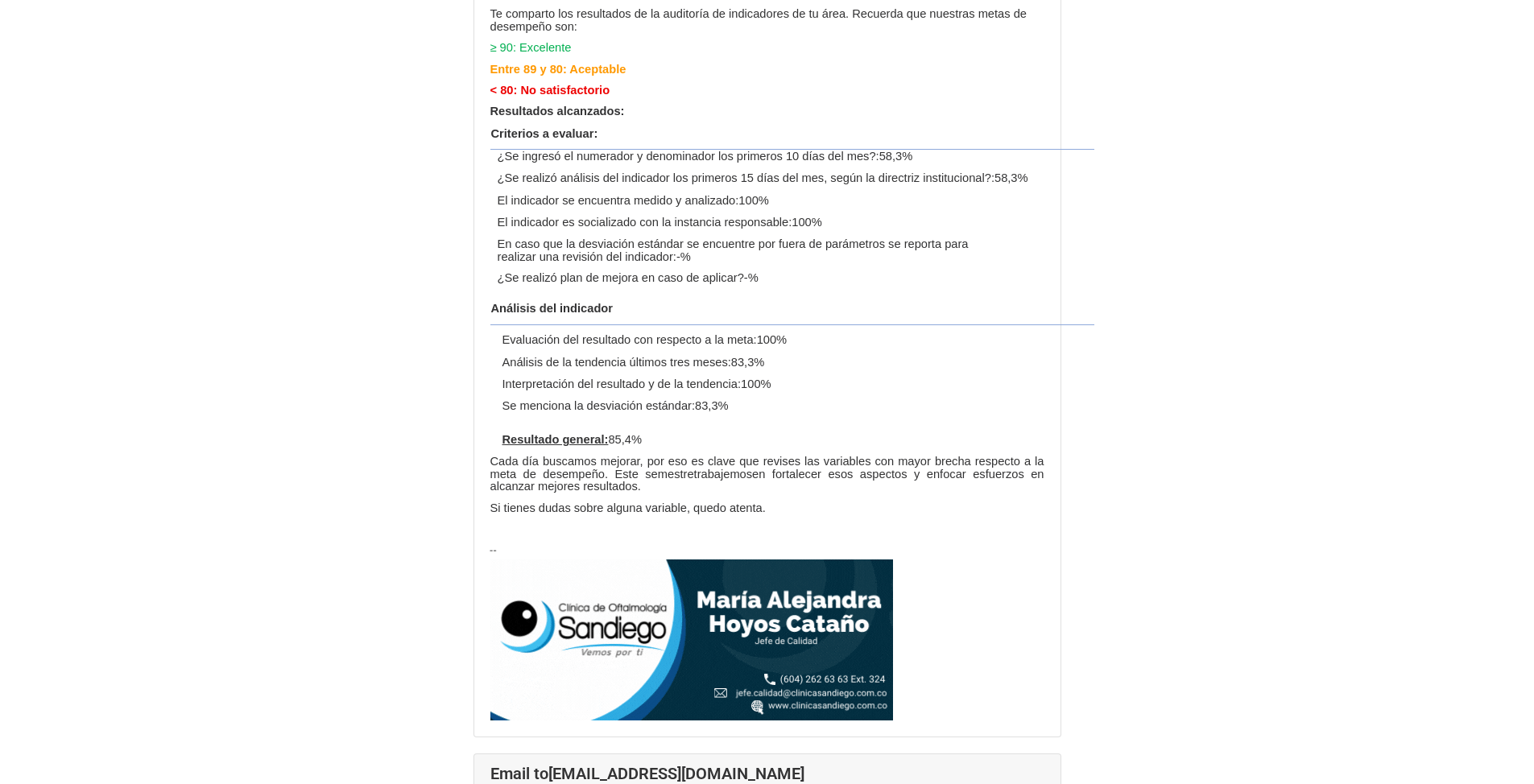 scroll, scrollTop: 5876, scrollLeft: 0, axis: vertical 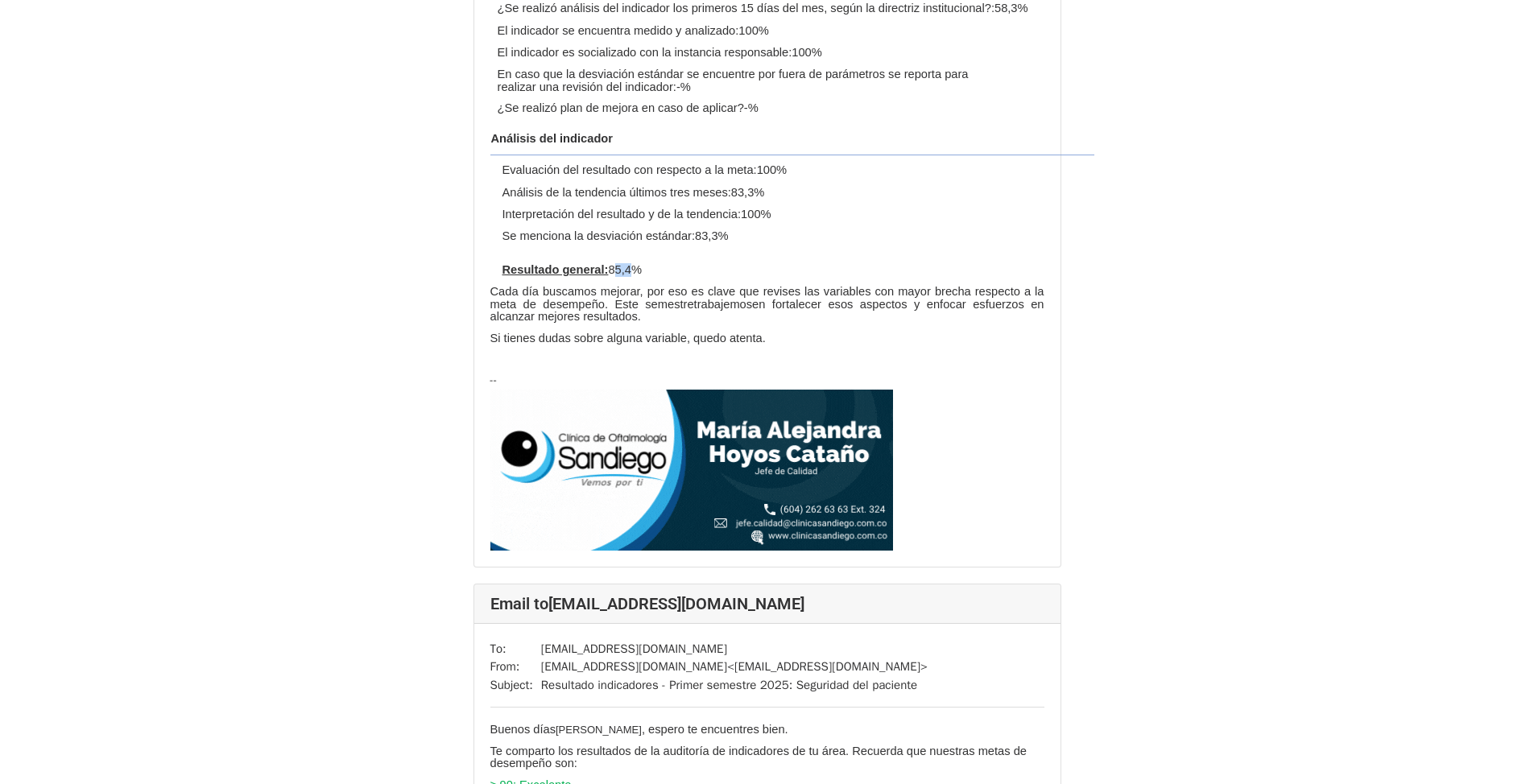 drag, startPoint x: 623, startPoint y: 273, endPoint x: 634, endPoint y: 274, distance: 11.045361 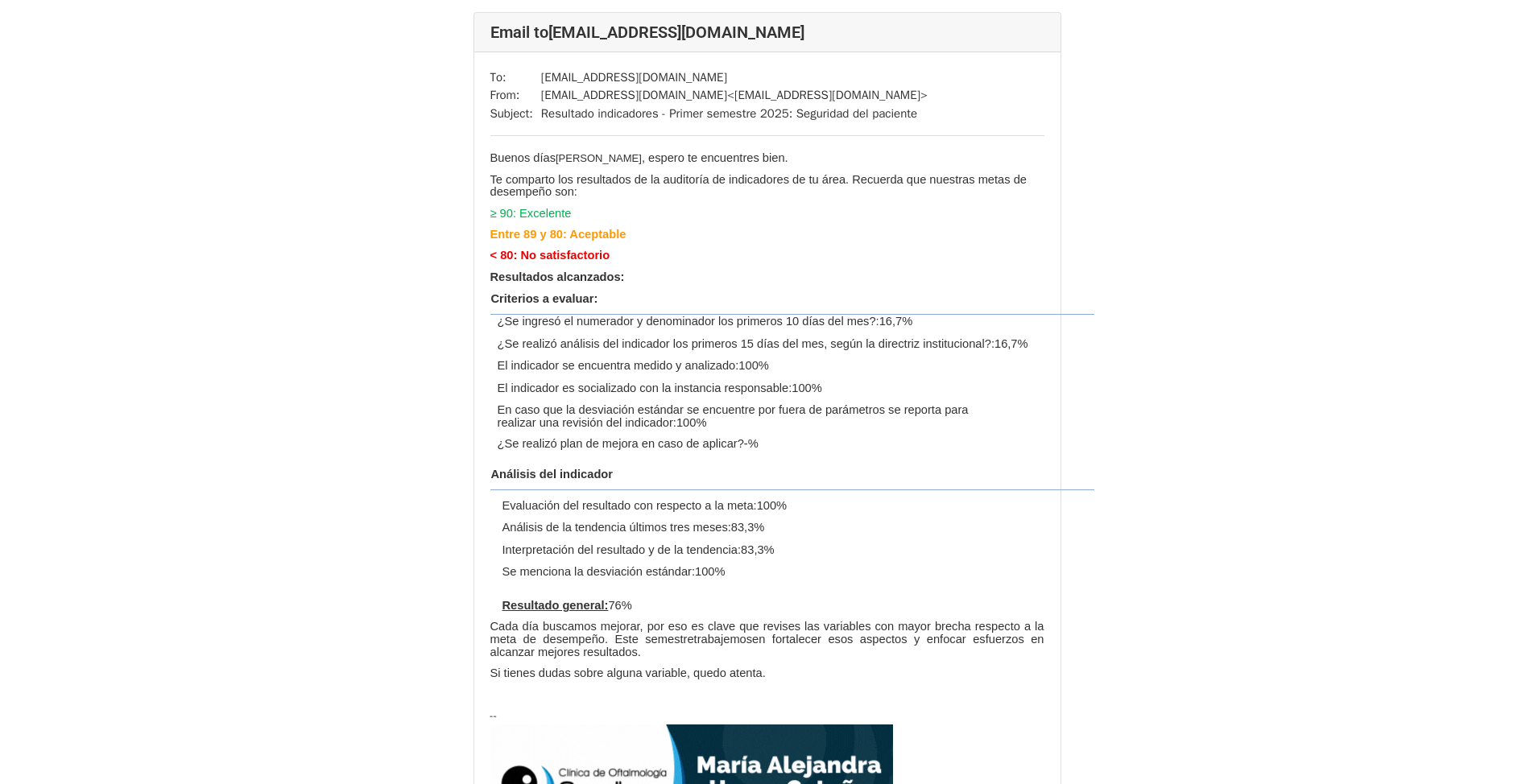scroll, scrollTop: 6600, scrollLeft: 0, axis: vertical 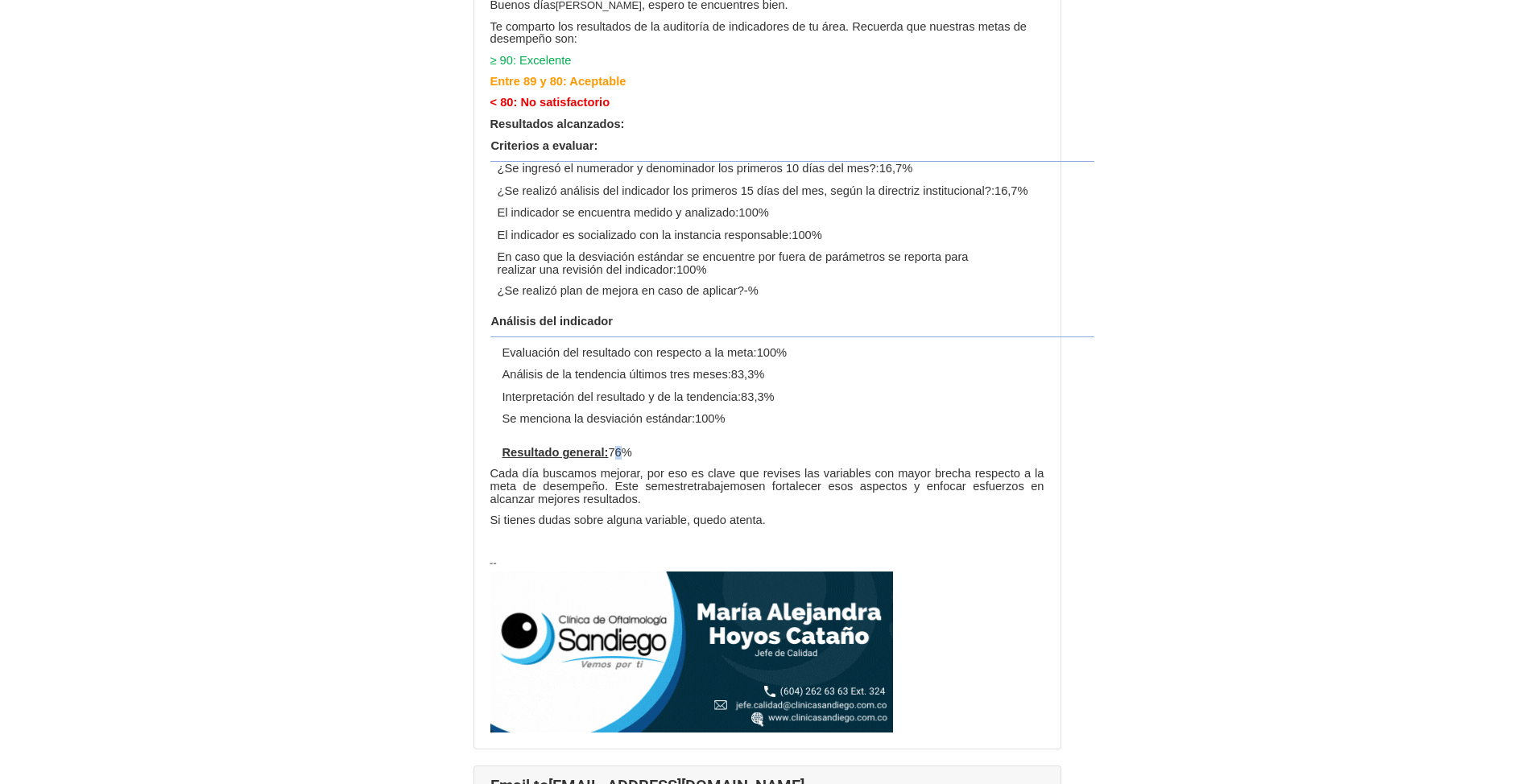 click on "Resultado general:  76 %" at bounding box center [812, 446] 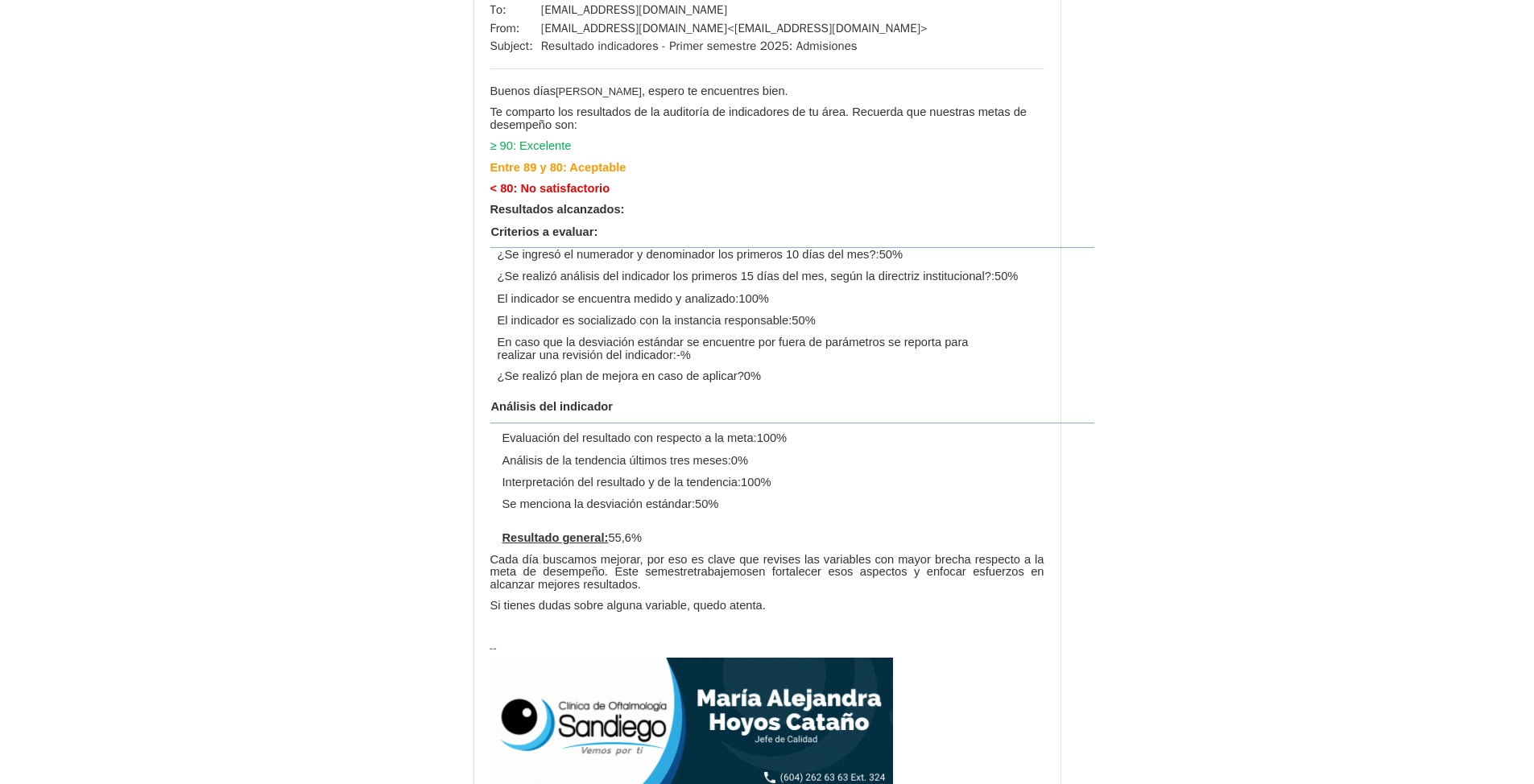 scroll, scrollTop: 9418, scrollLeft: 0, axis: vertical 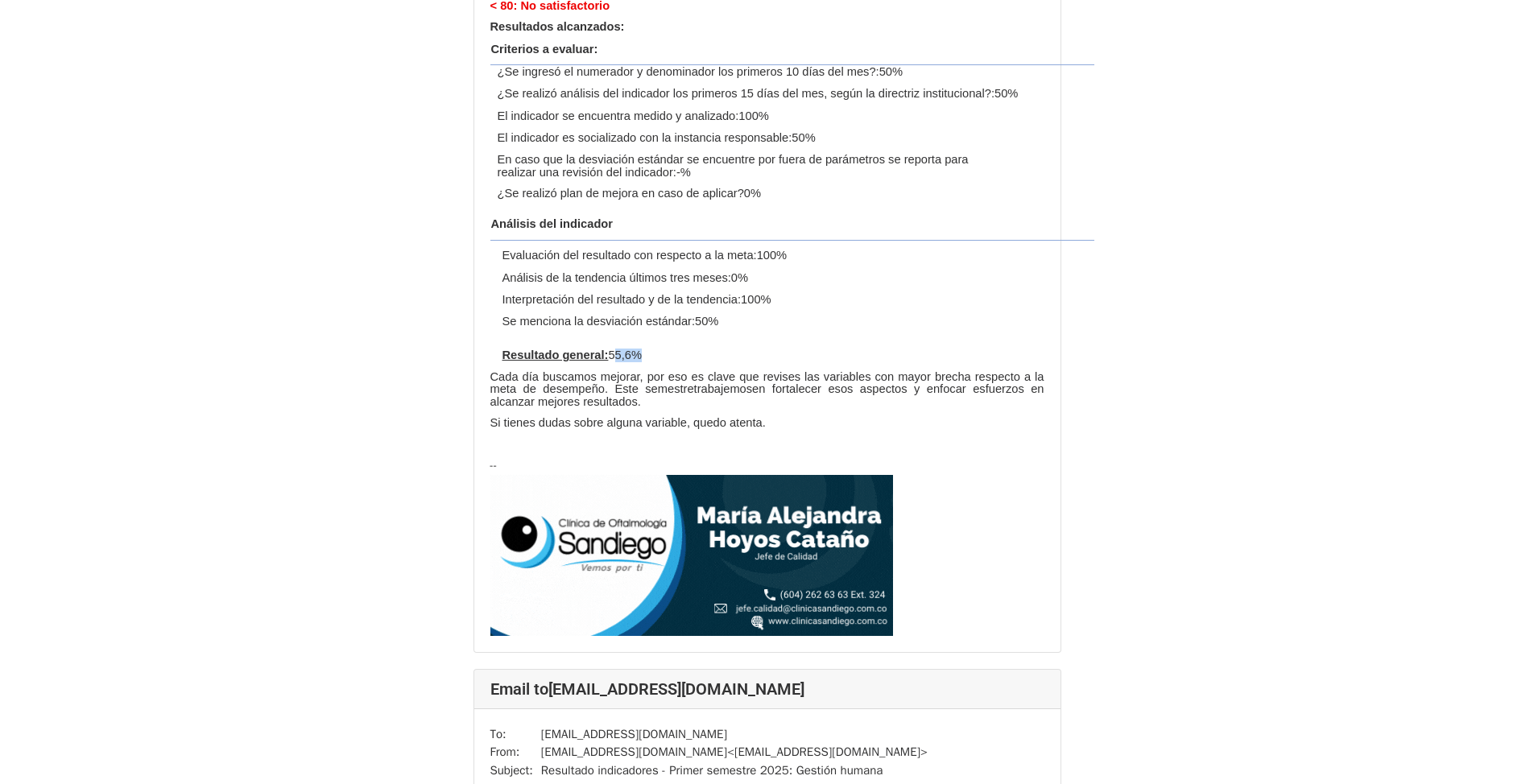 drag, startPoint x: 648, startPoint y: 354, endPoint x: 675, endPoint y: 346, distance: 28.16026 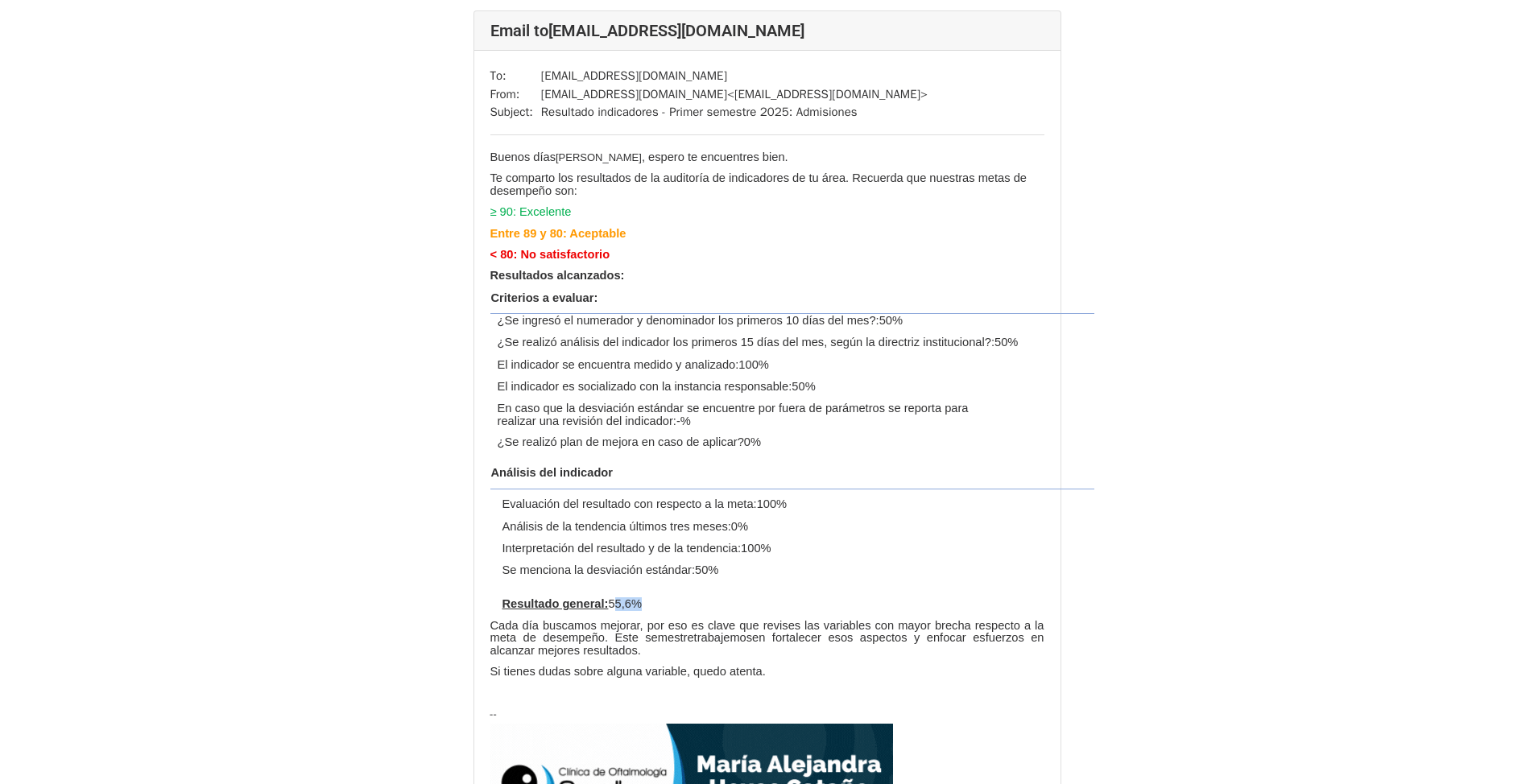 scroll, scrollTop: 9176, scrollLeft: 0, axis: vertical 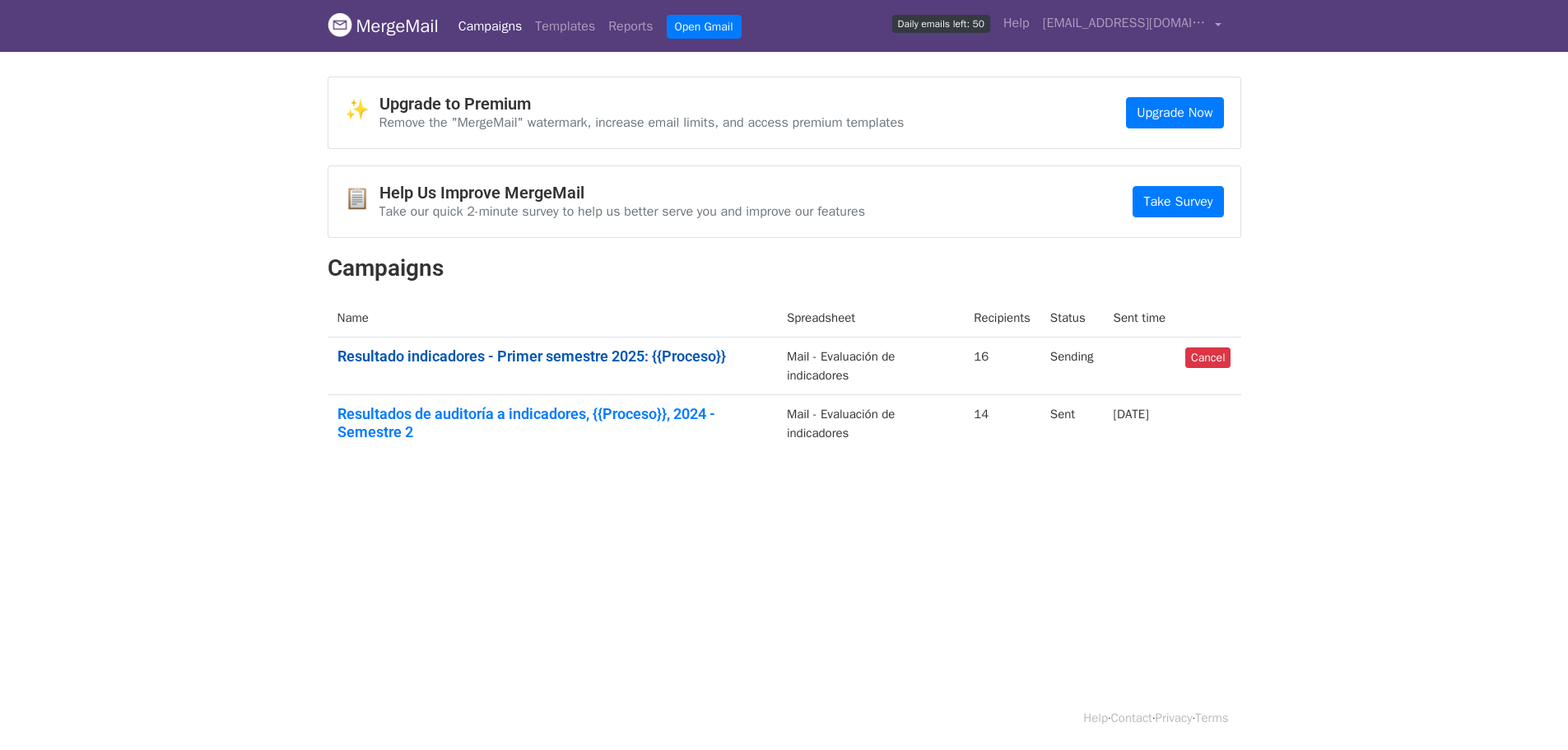 click on "Resultado indicadores - Primer semestre 2025: {{Proceso}}" at bounding box center [552, 356] 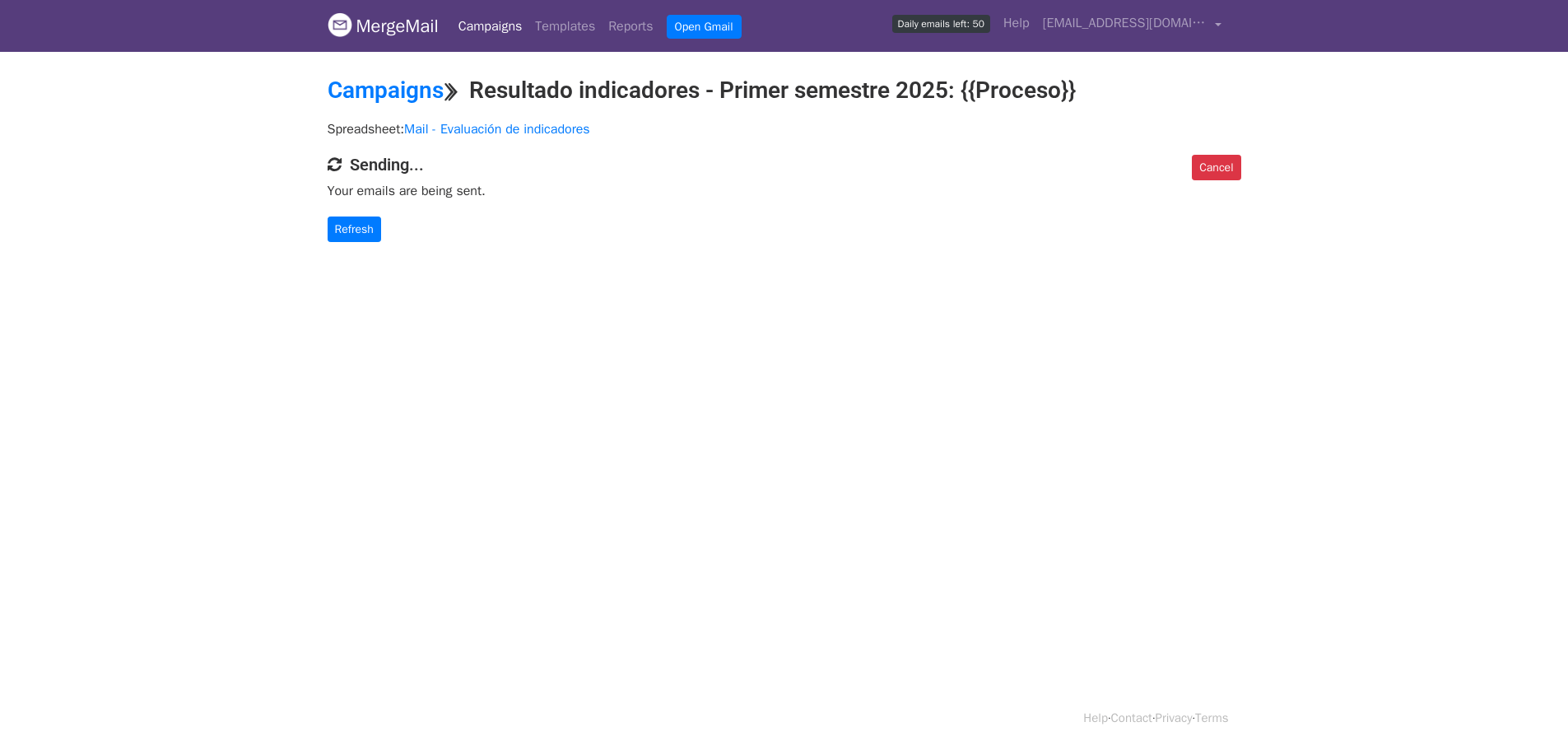 scroll, scrollTop: 0, scrollLeft: 0, axis: both 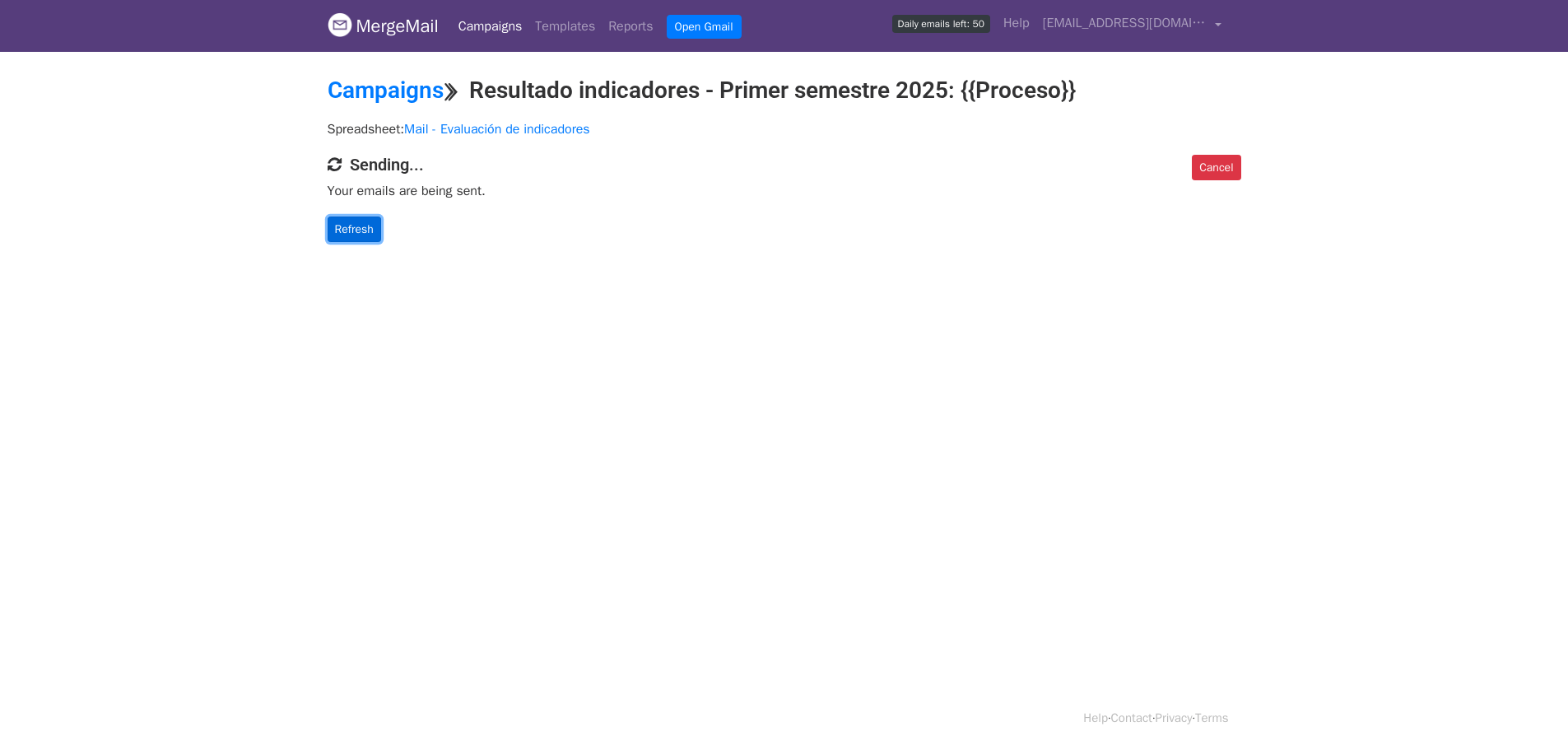 click on "Refresh" at bounding box center [354, 229] 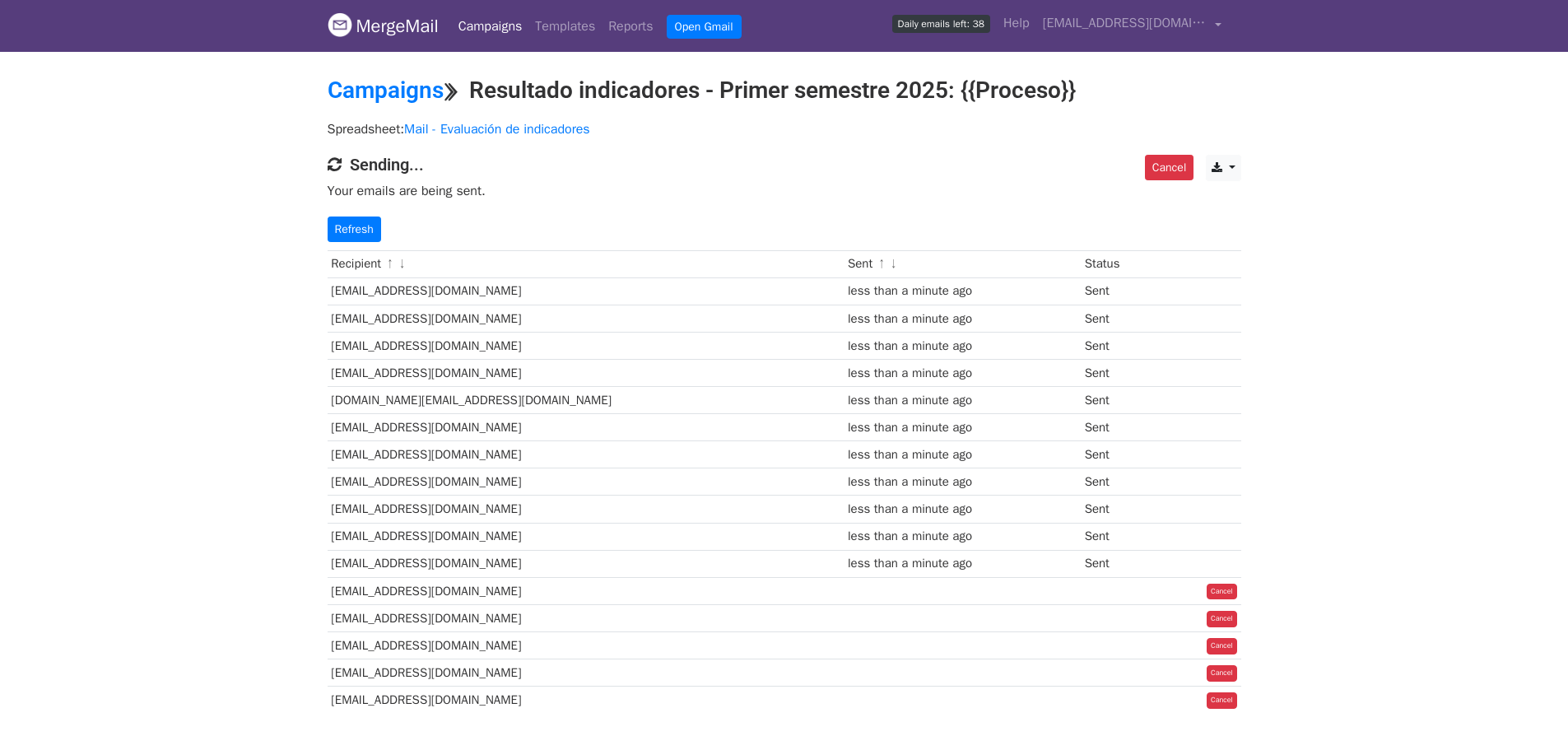 scroll, scrollTop: 0, scrollLeft: 0, axis: both 